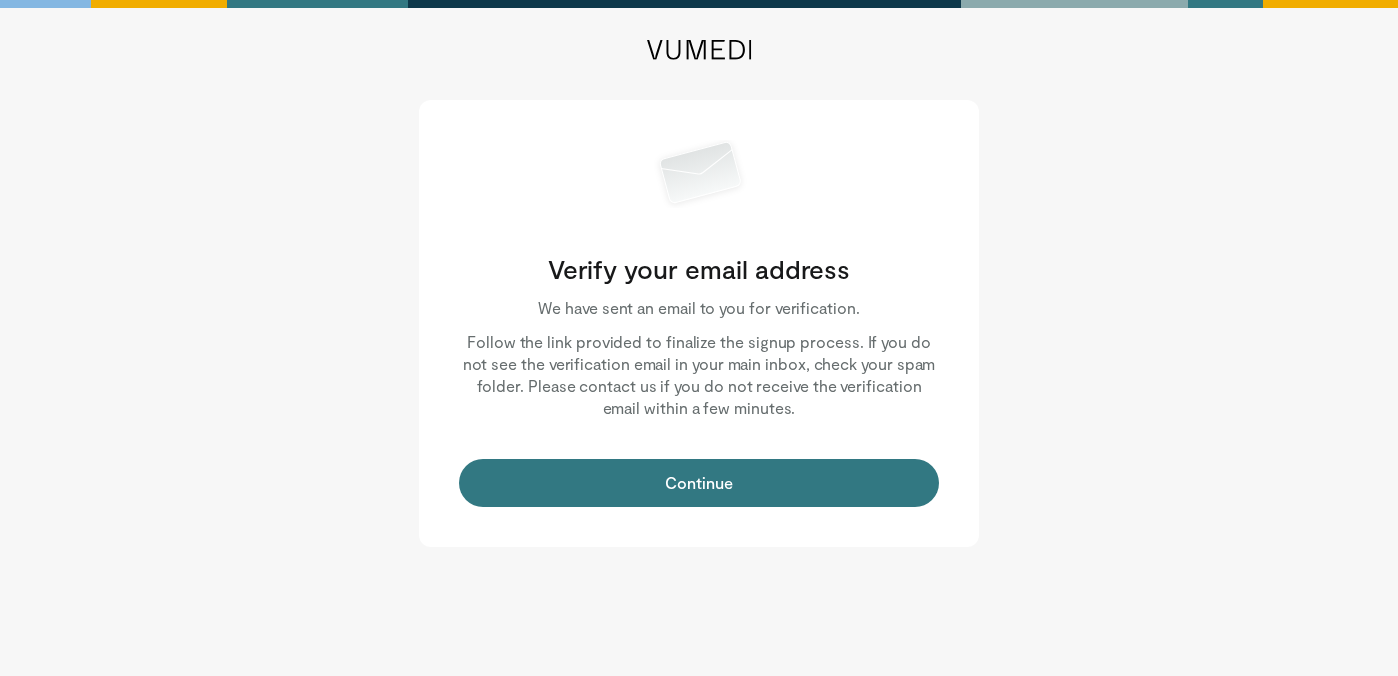 scroll, scrollTop: 0, scrollLeft: 0, axis: both 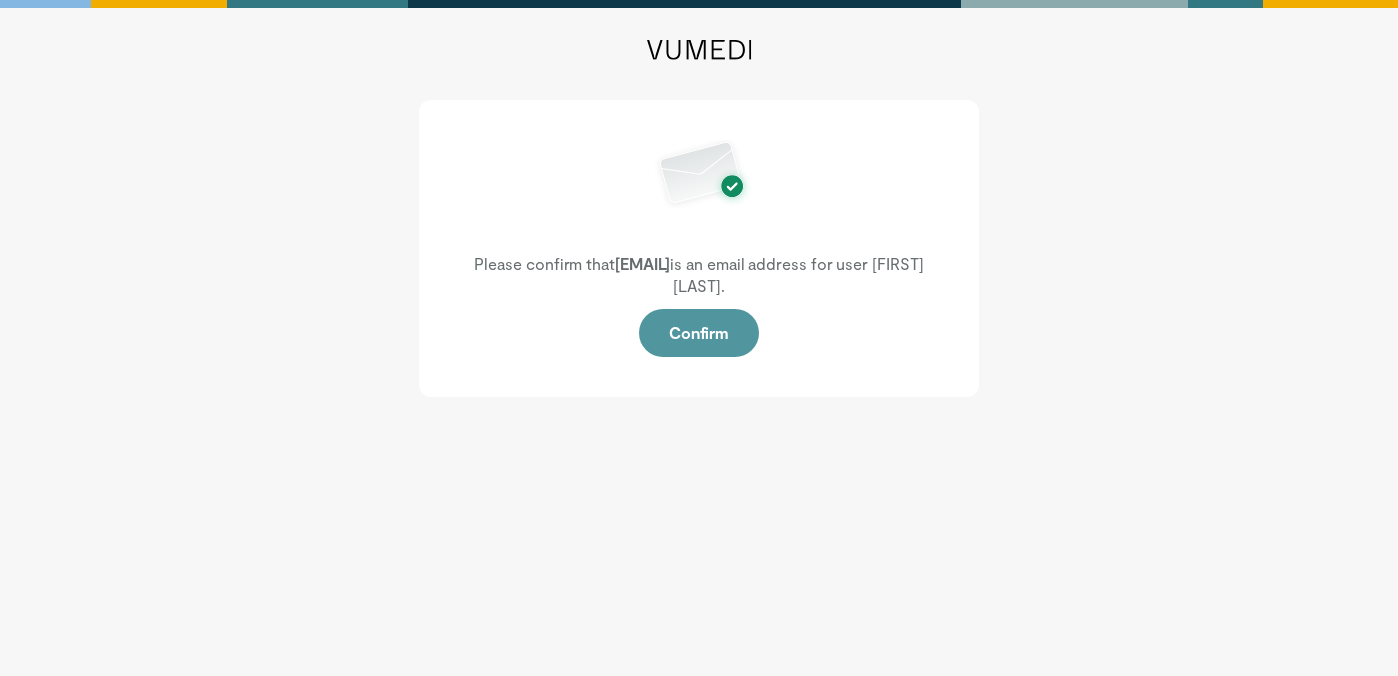 click on "Confirm" at bounding box center [699, 333] 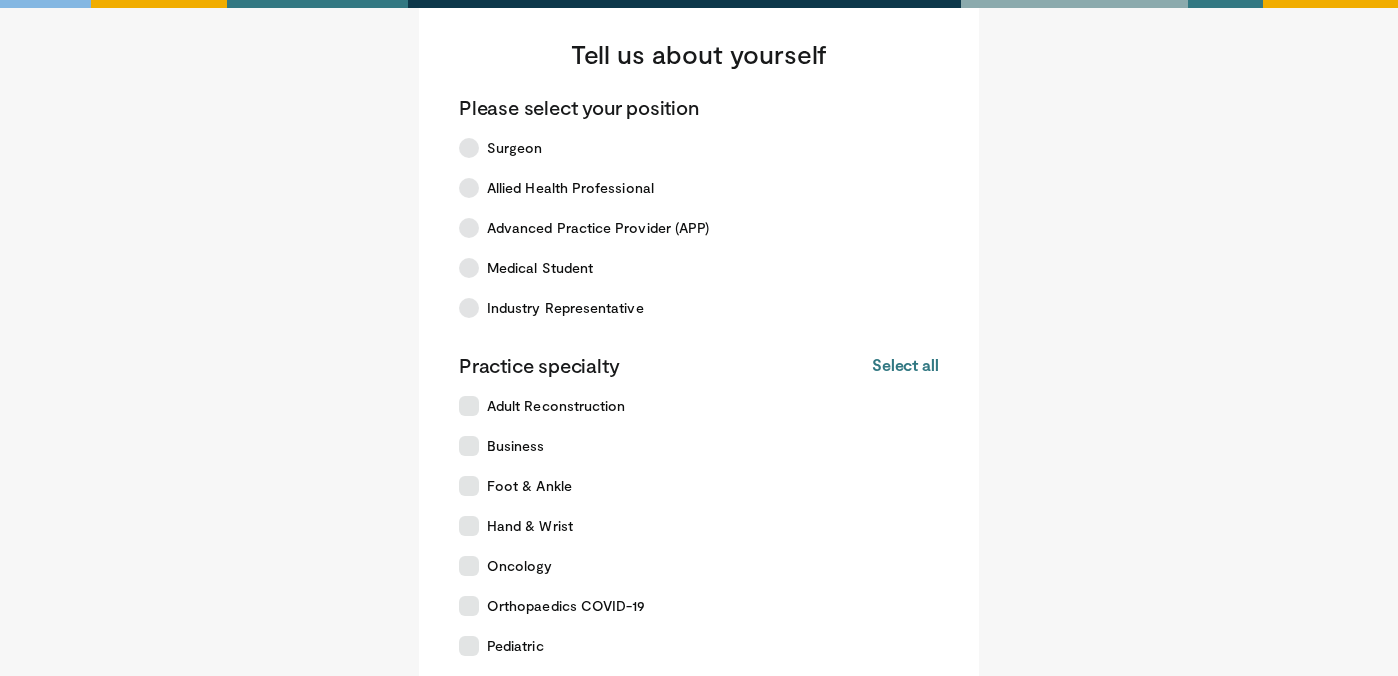 scroll, scrollTop: 46, scrollLeft: 0, axis: vertical 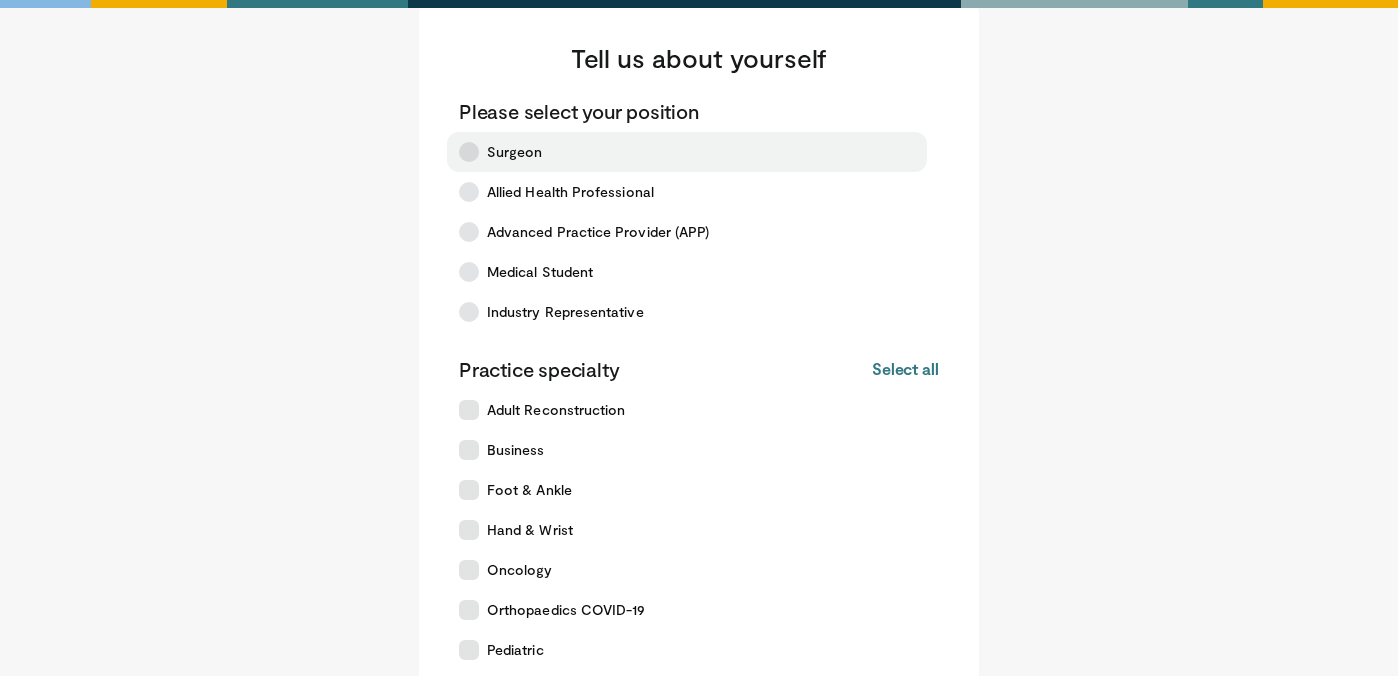 click on "Surgeon" at bounding box center [515, 152] 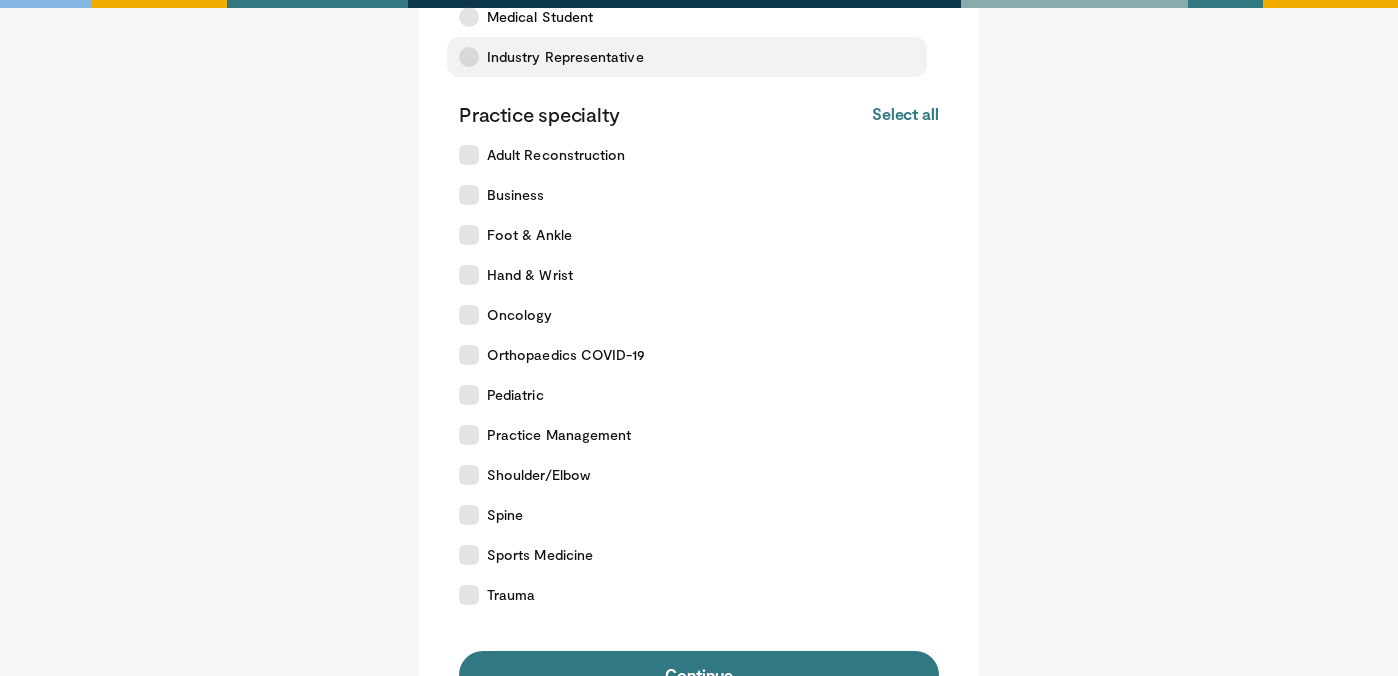 scroll, scrollTop: 299, scrollLeft: 0, axis: vertical 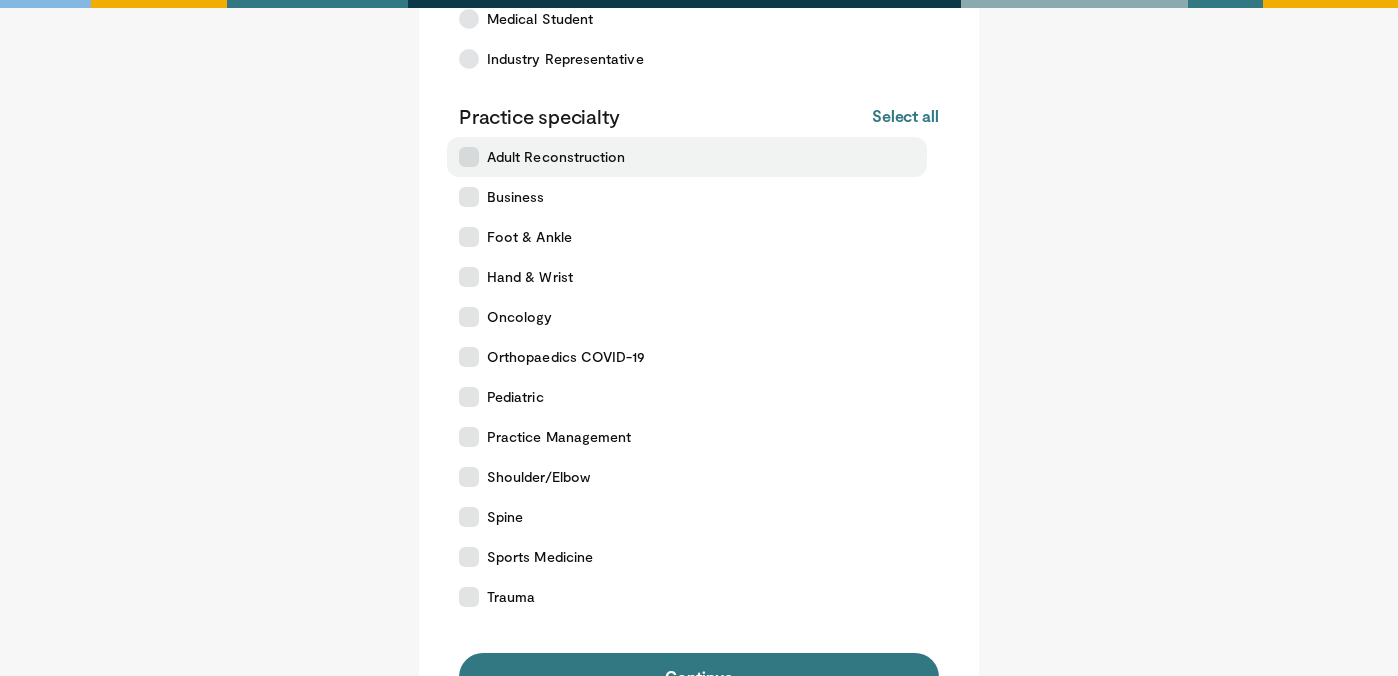 click on "Adult Reconstruction" at bounding box center (687, 157) 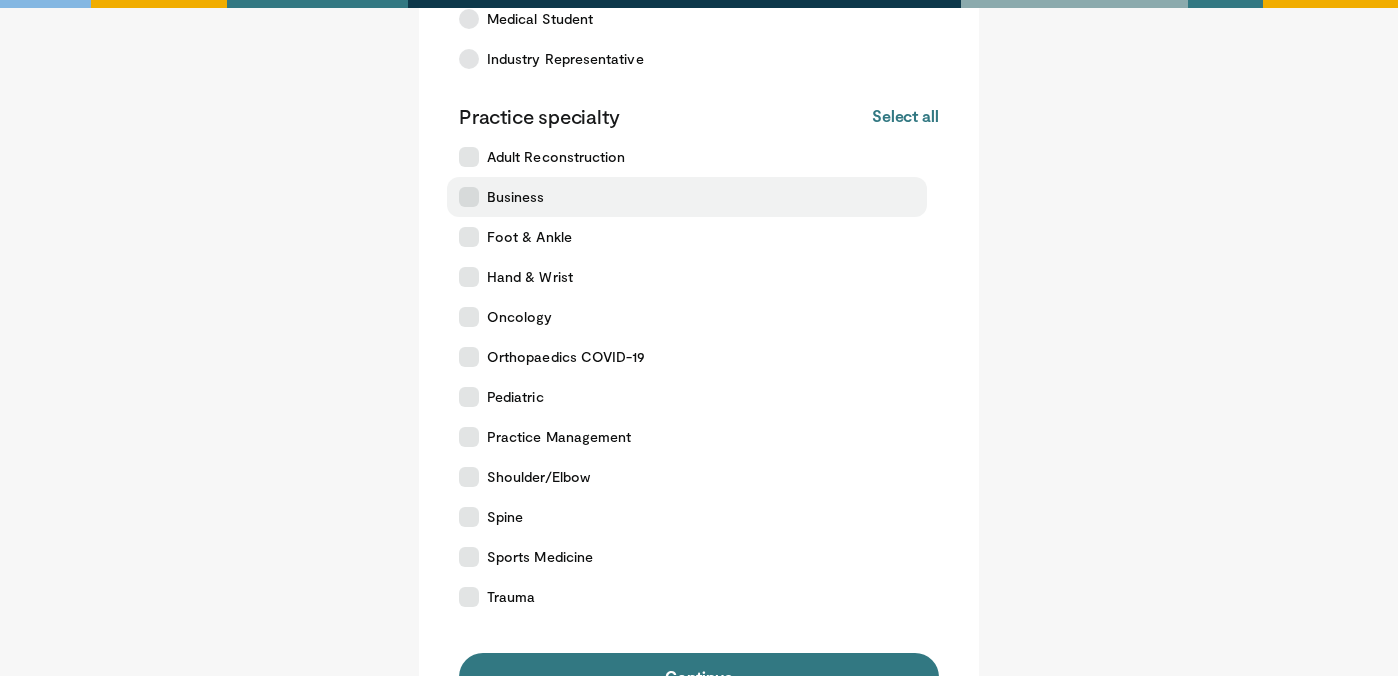 click on "Business" at bounding box center [687, 197] 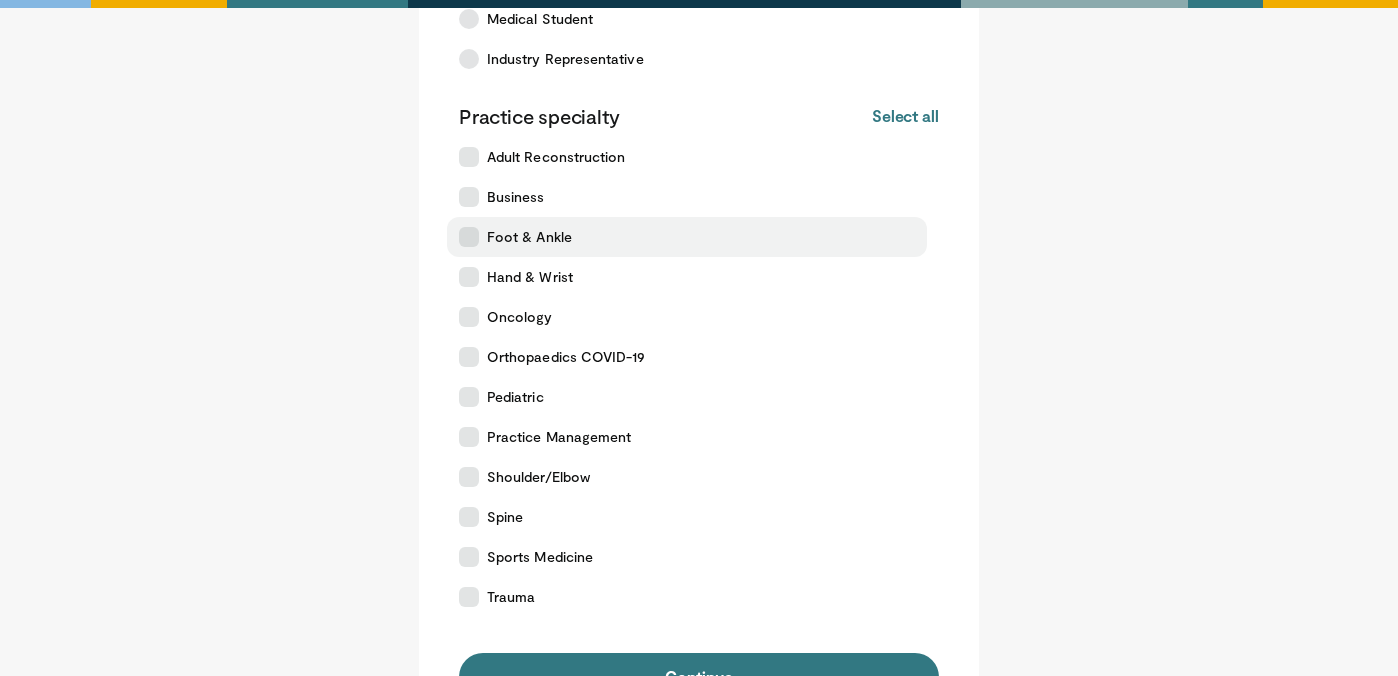 click on "Foot & Ankle" at bounding box center (687, 237) 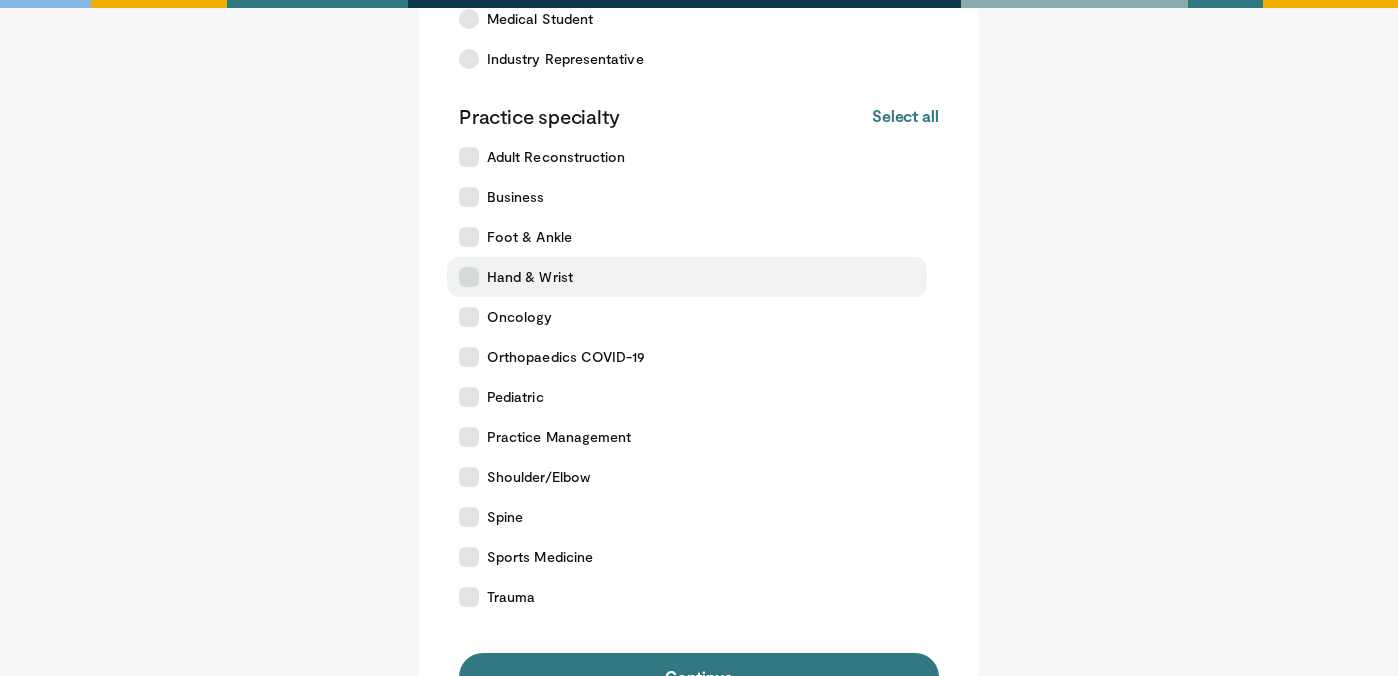 click on "Hand & Wrist" at bounding box center (687, 277) 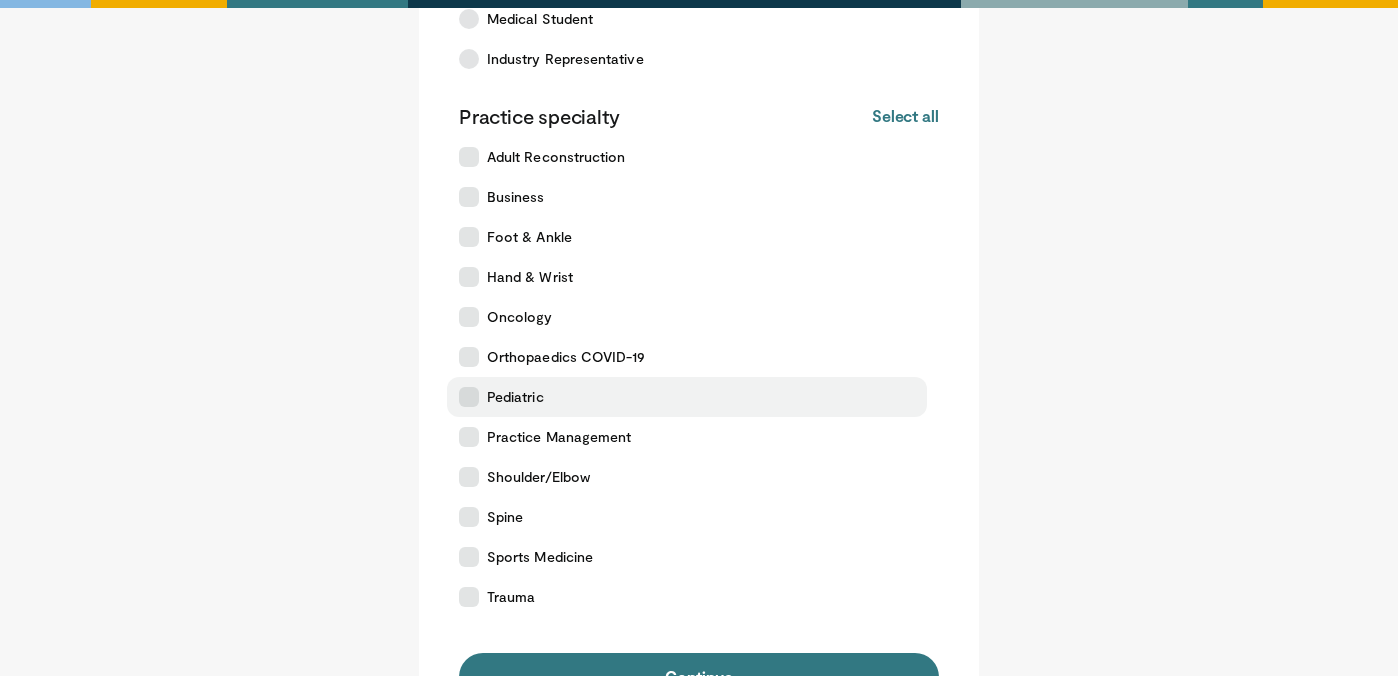 click on "Pediatric" at bounding box center [515, 397] 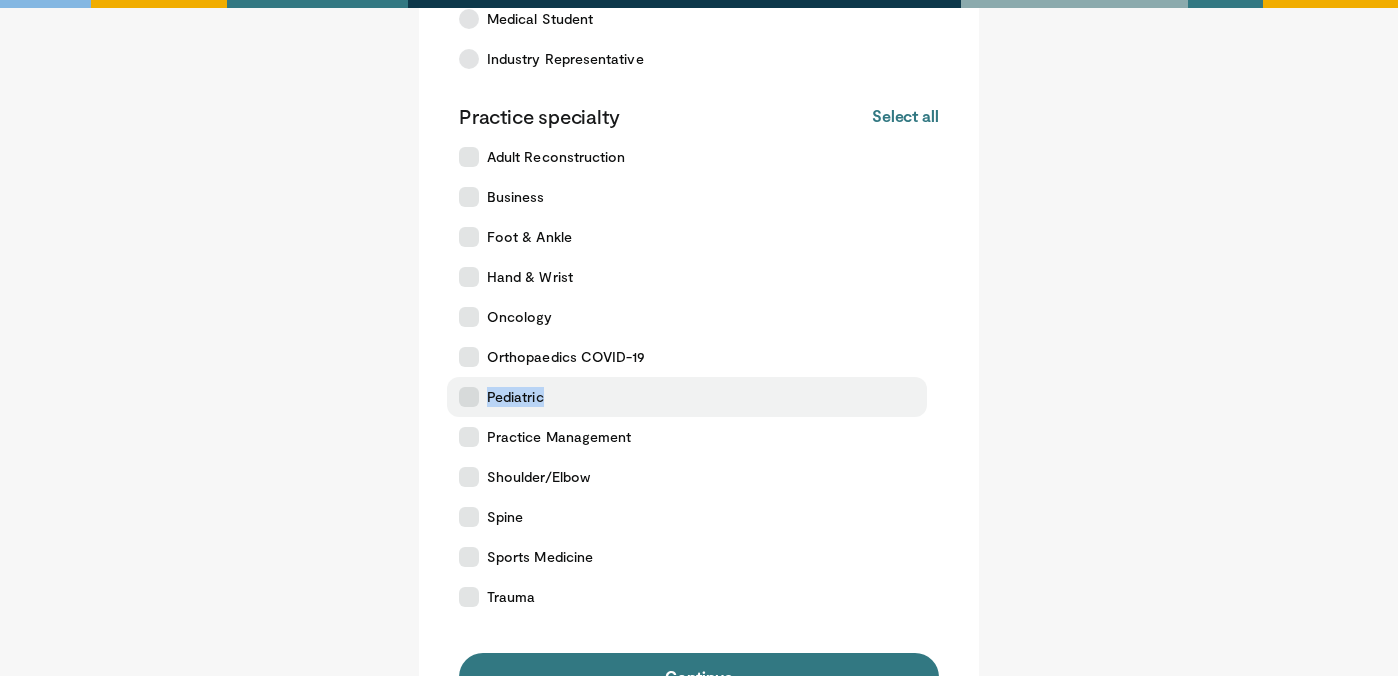 click on "Pediatric" at bounding box center [515, 397] 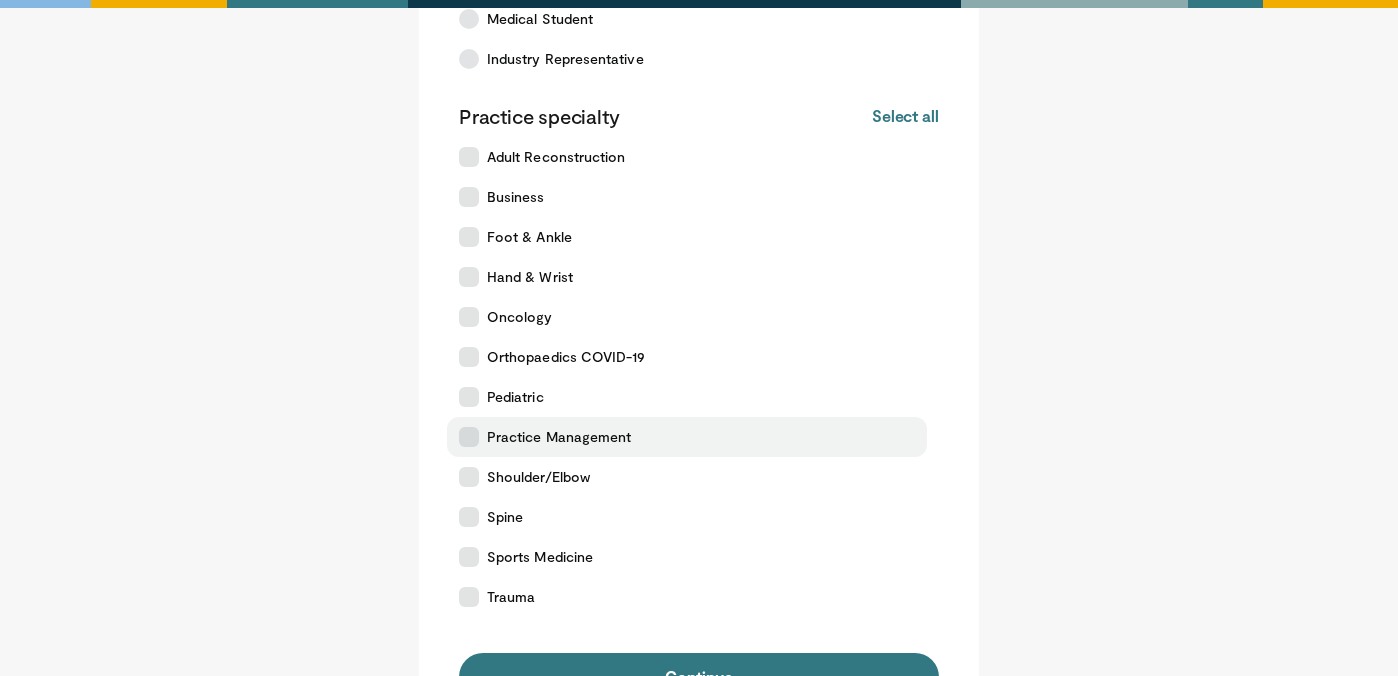 click on "Practice Management" at bounding box center (559, 437) 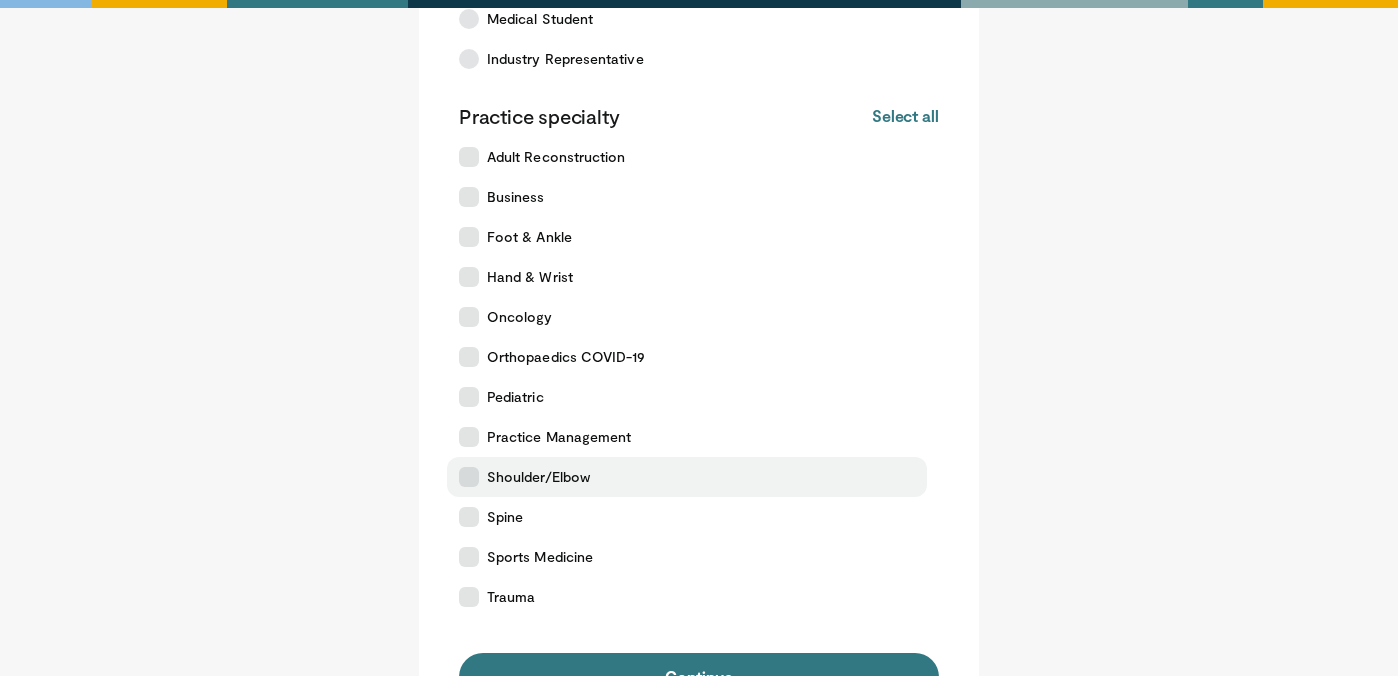 click on "Shoulder/Elbow" at bounding box center [538, 477] 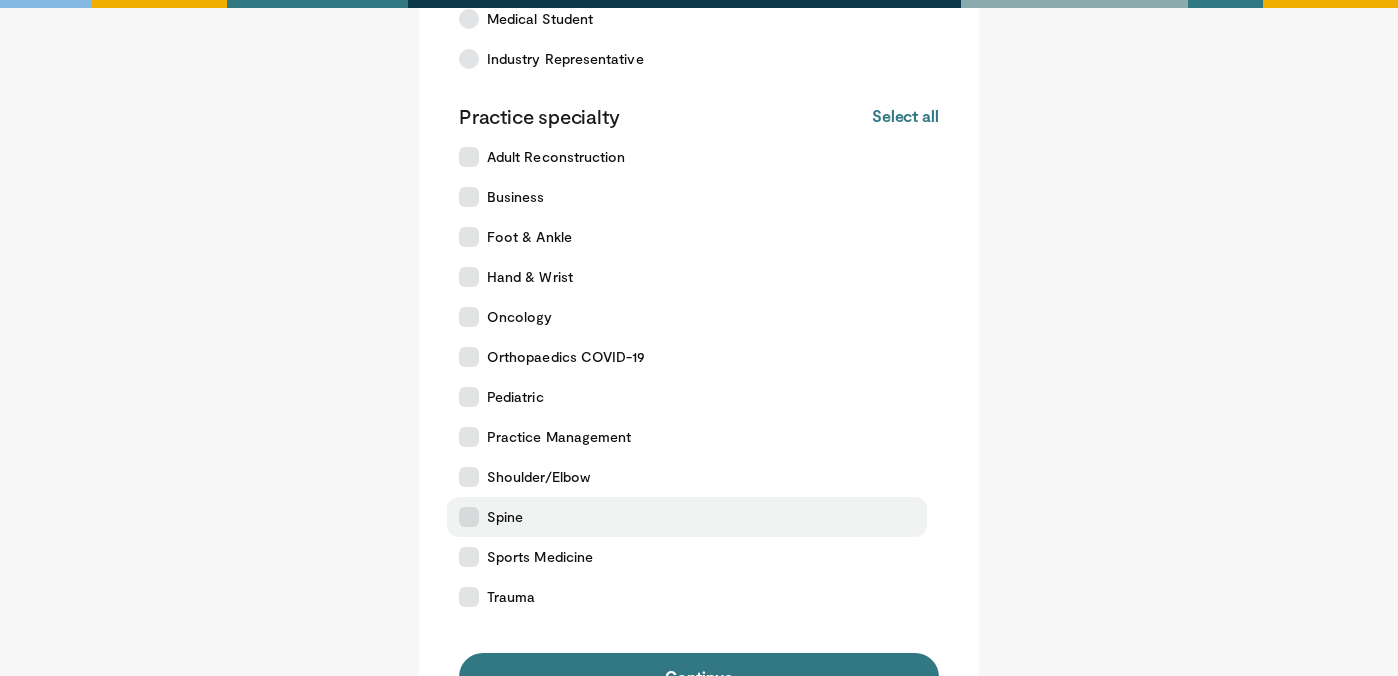click on "Spine" at bounding box center [505, 517] 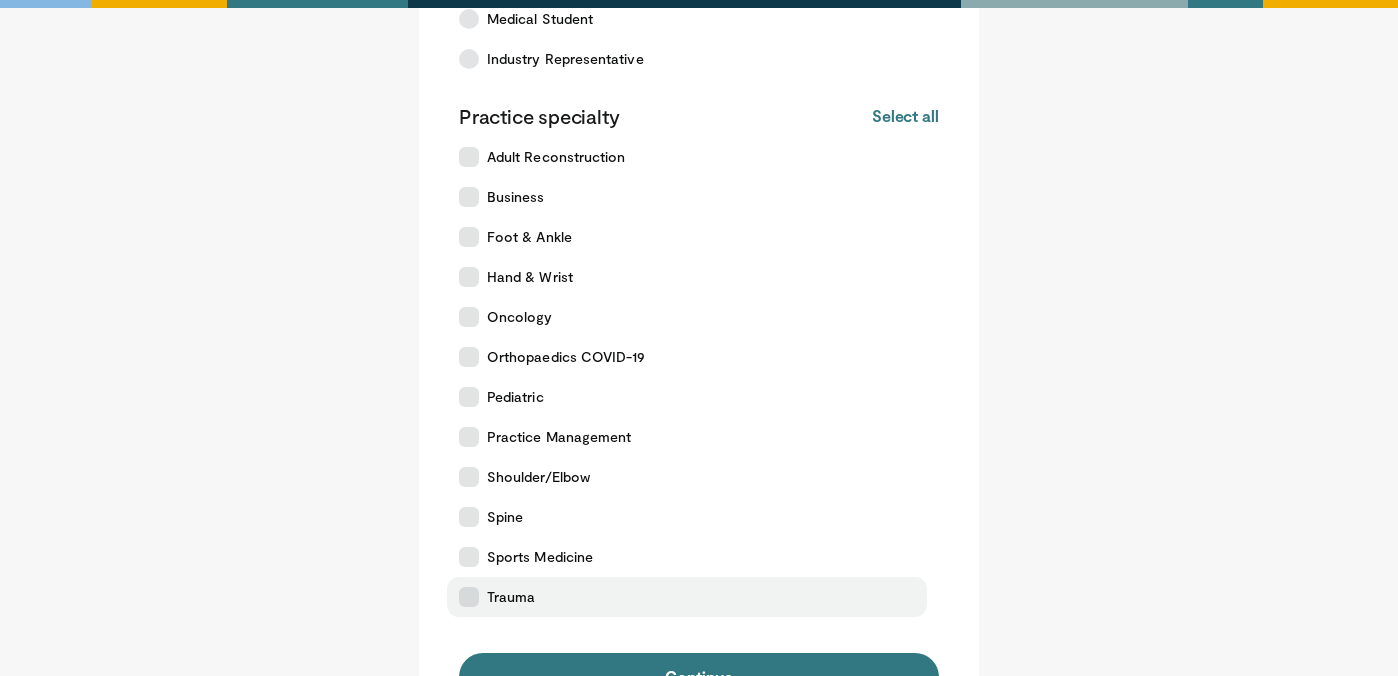click on "Trauma" at bounding box center [687, 597] 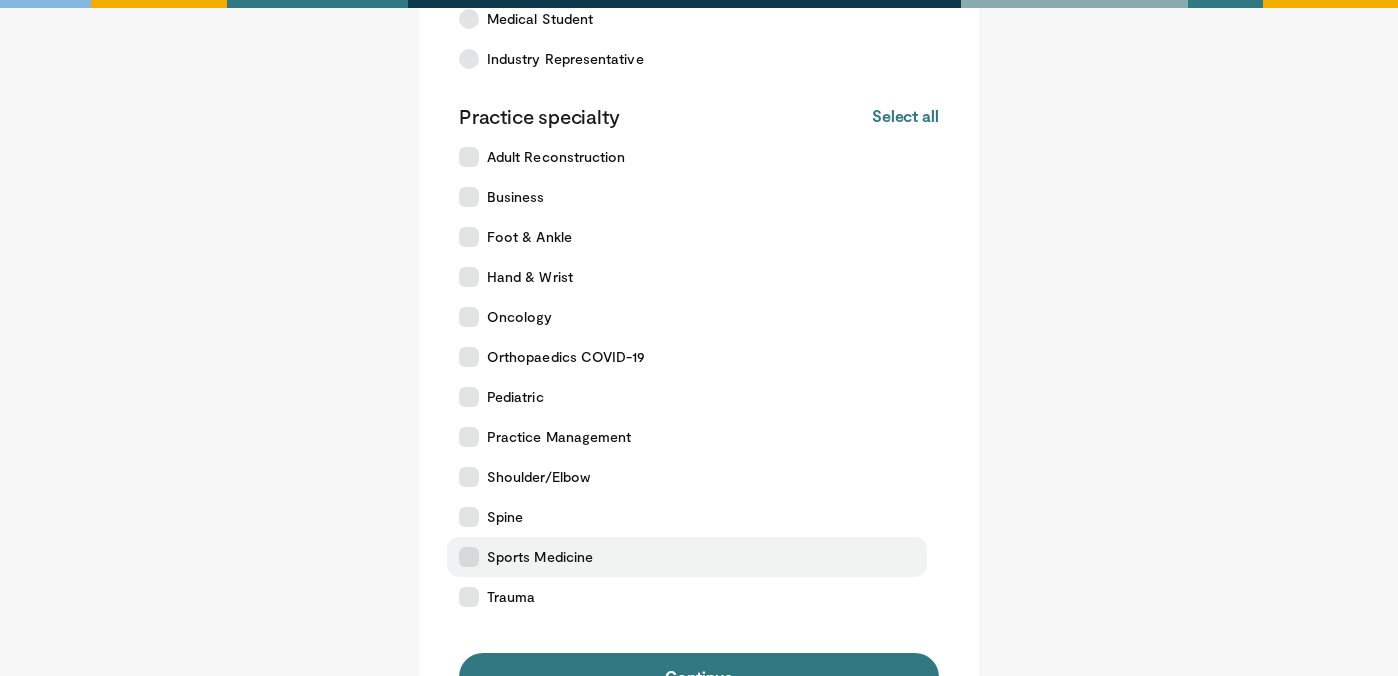 click on "Sports Medicine" at bounding box center (687, 557) 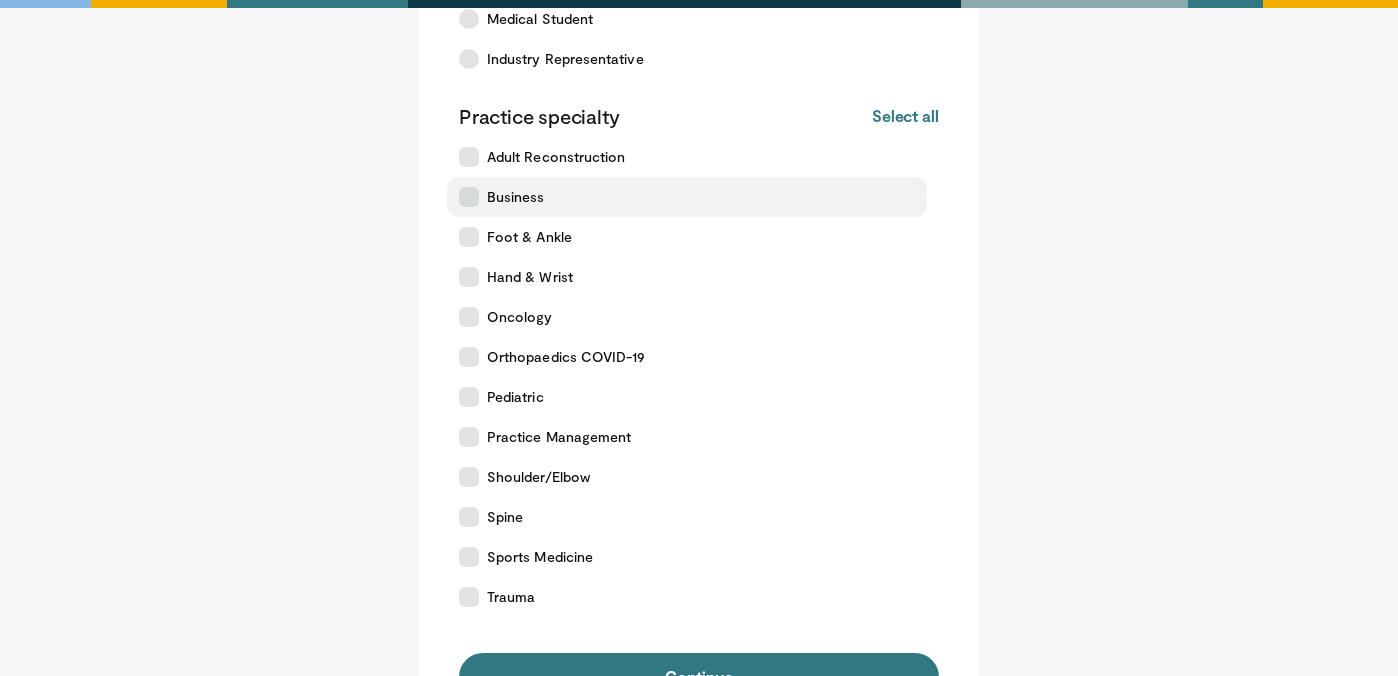 click on "Business" at bounding box center [516, 197] 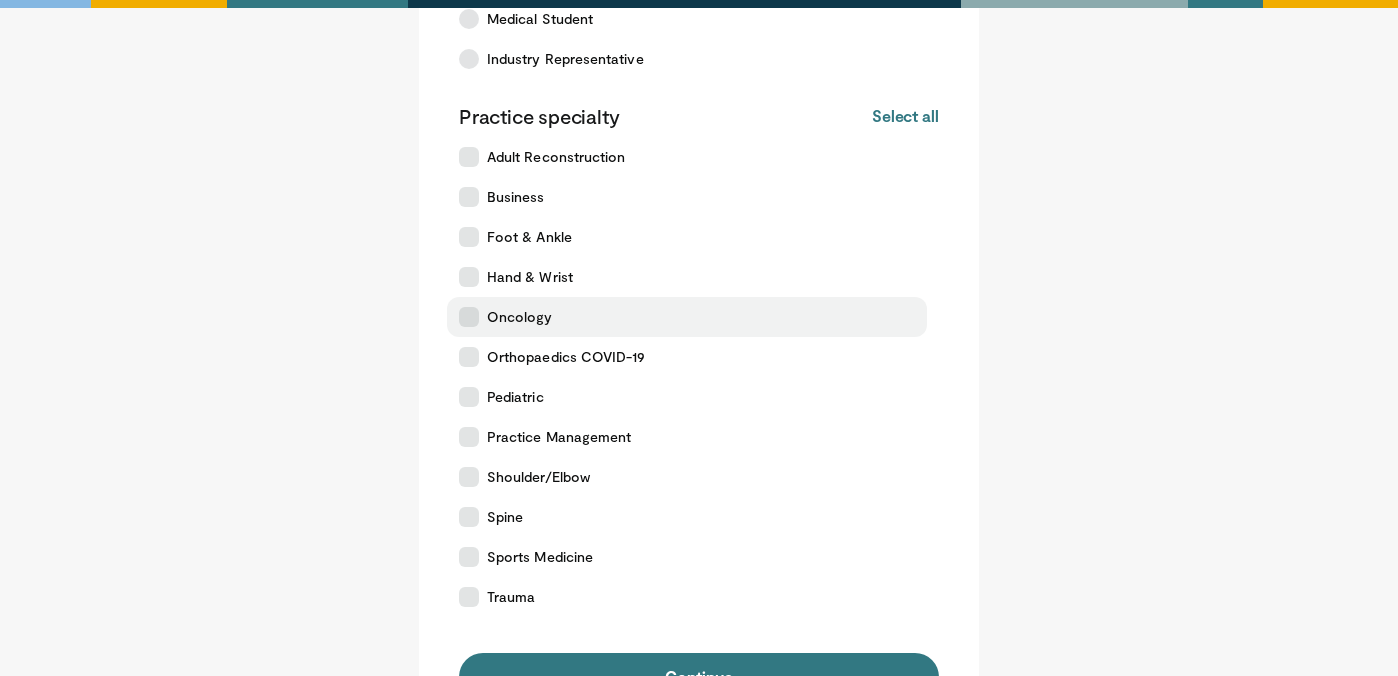 click on "Oncology" at bounding box center (687, 317) 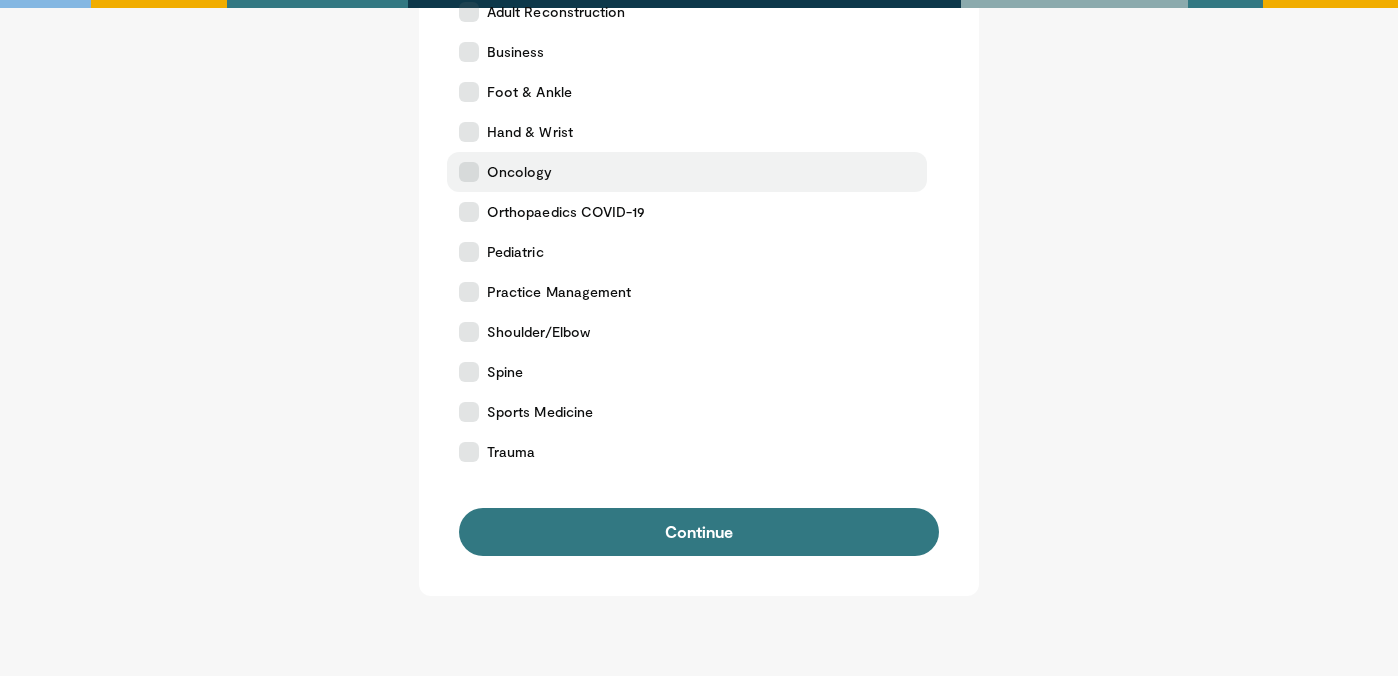 scroll, scrollTop: 452, scrollLeft: 0, axis: vertical 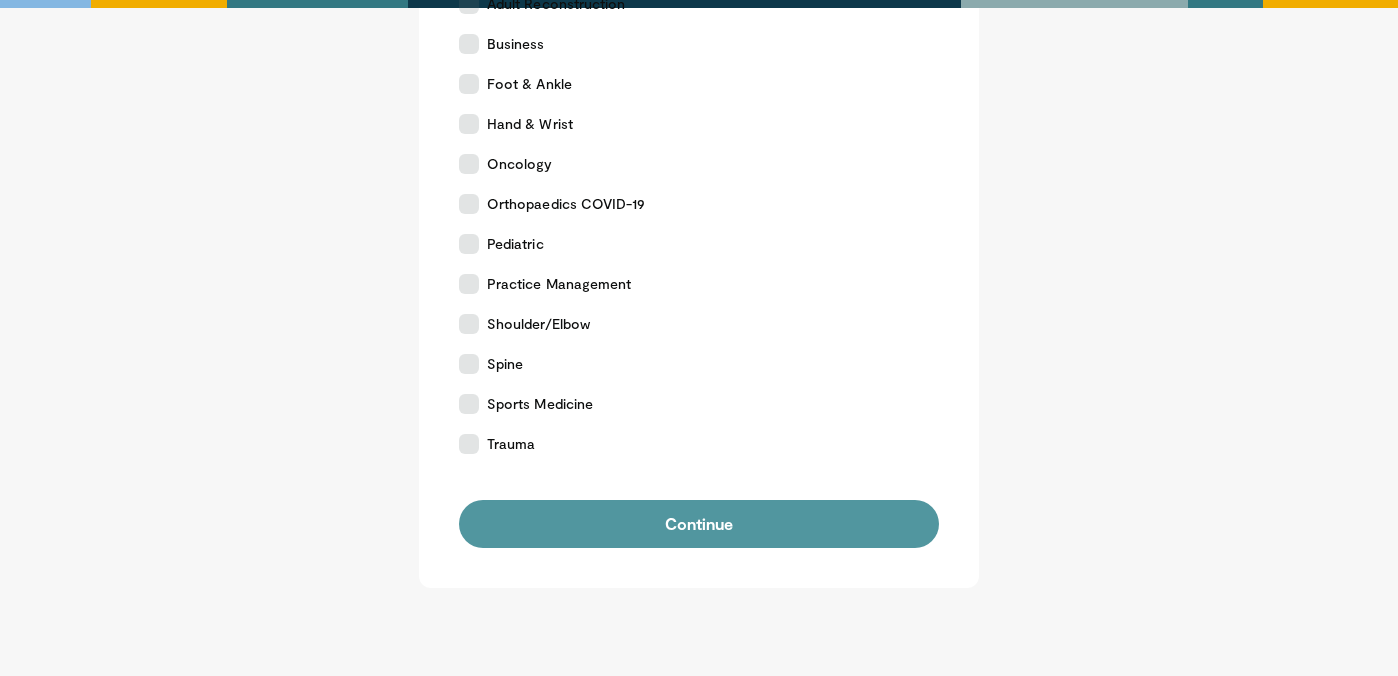 click on "Continue" at bounding box center [699, 524] 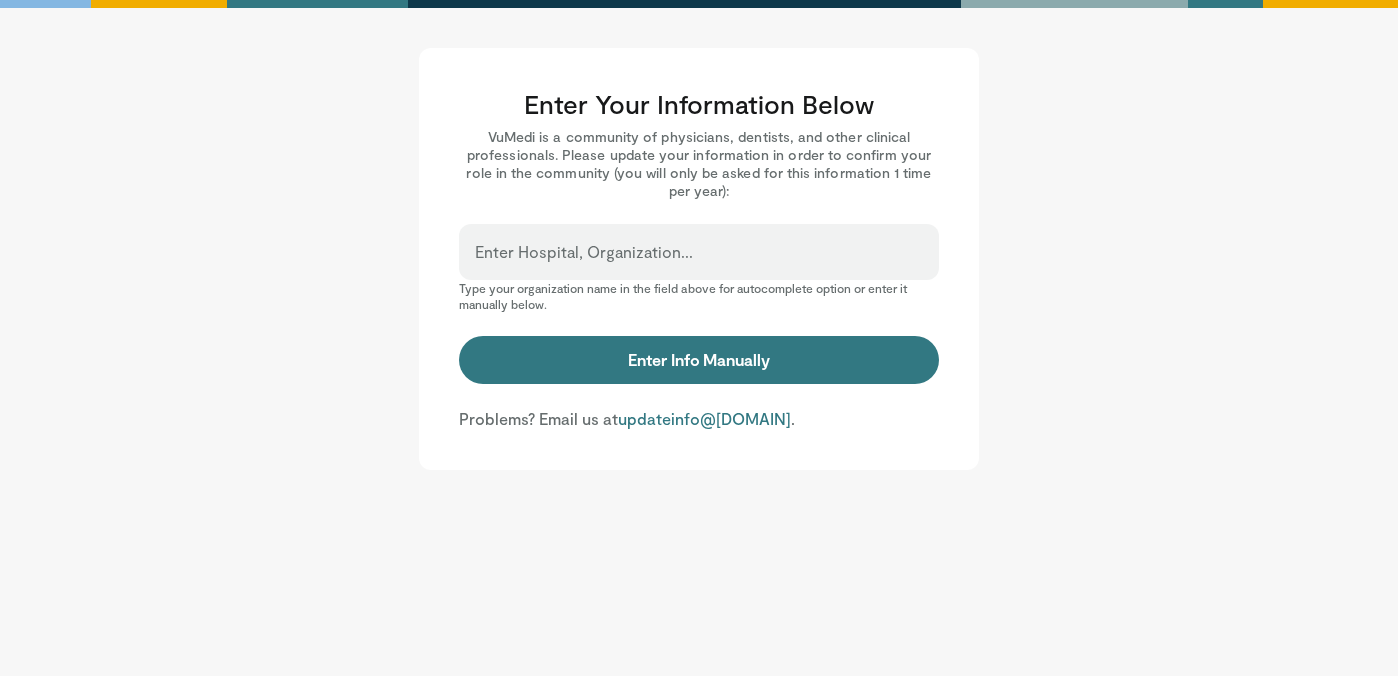 scroll, scrollTop: 0, scrollLeft: 0, axis: both 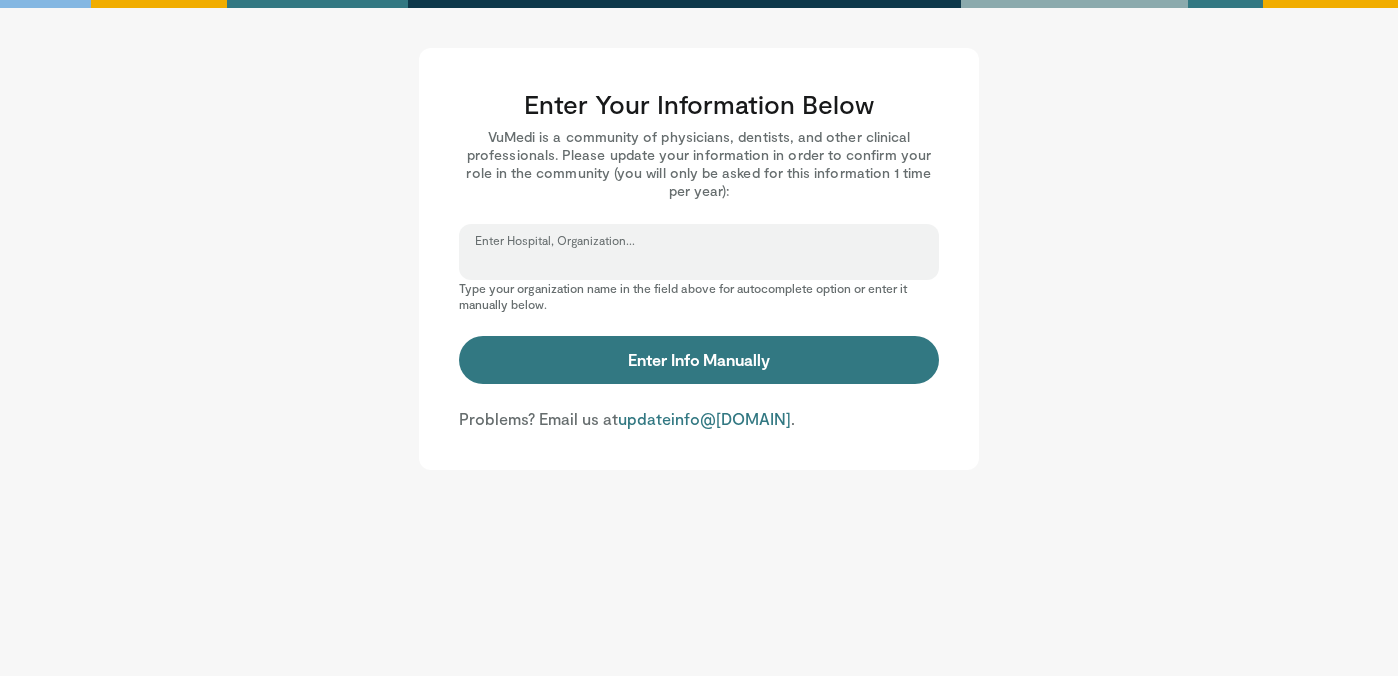 click on "Enter Hospital, Organization..." at bounding box center (699, 261) 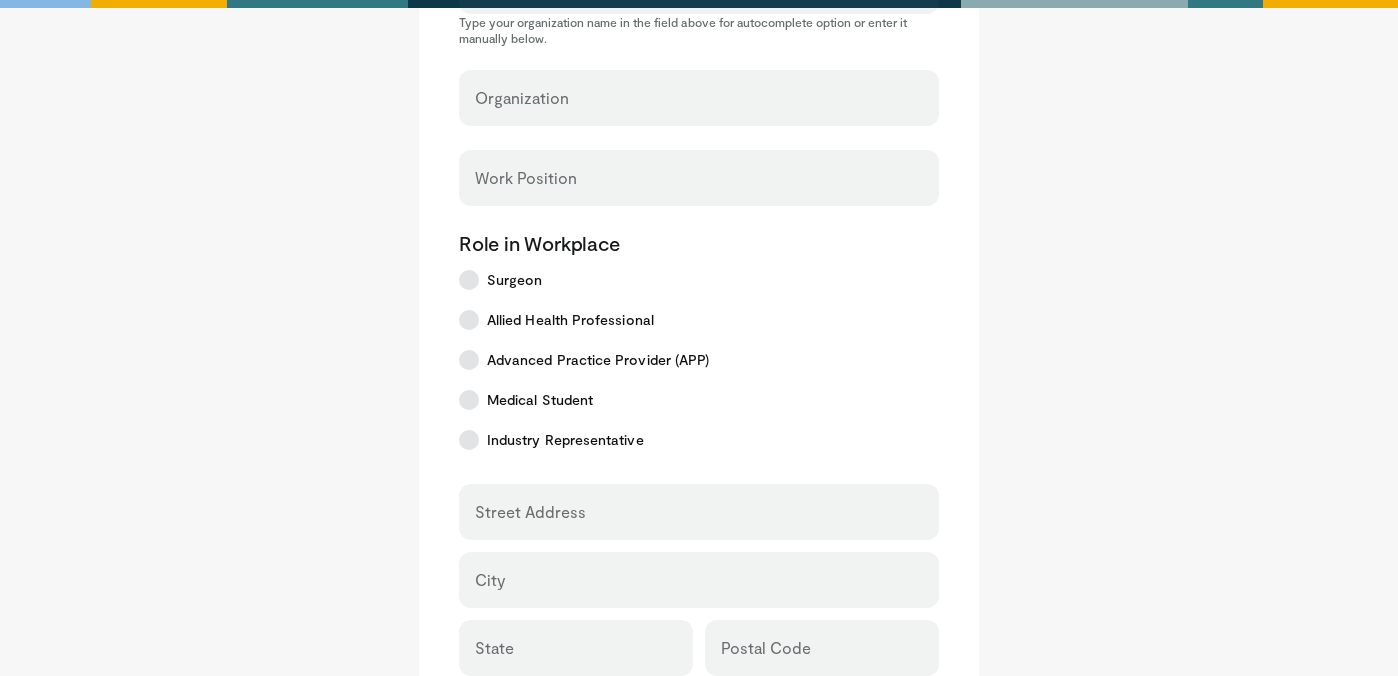 scroll, scrollTop: 265, scrollLeft: 0, axis: vertical 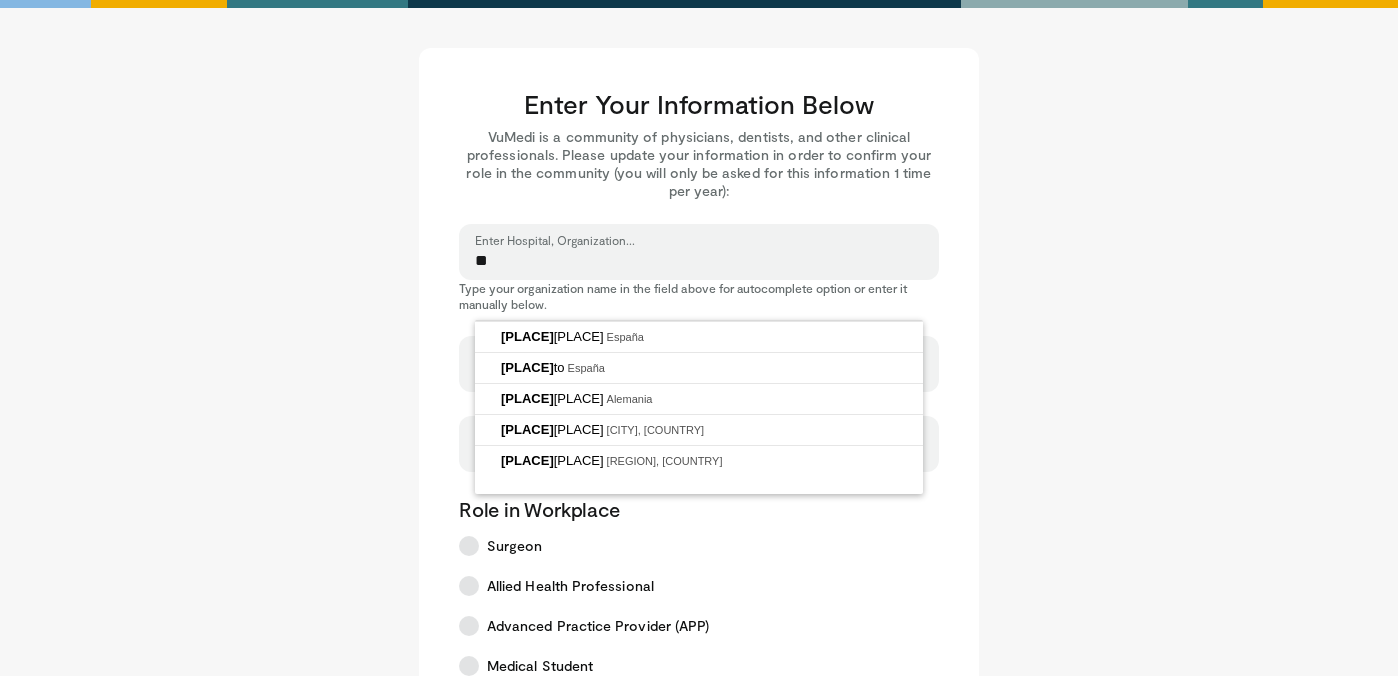 type on "*" 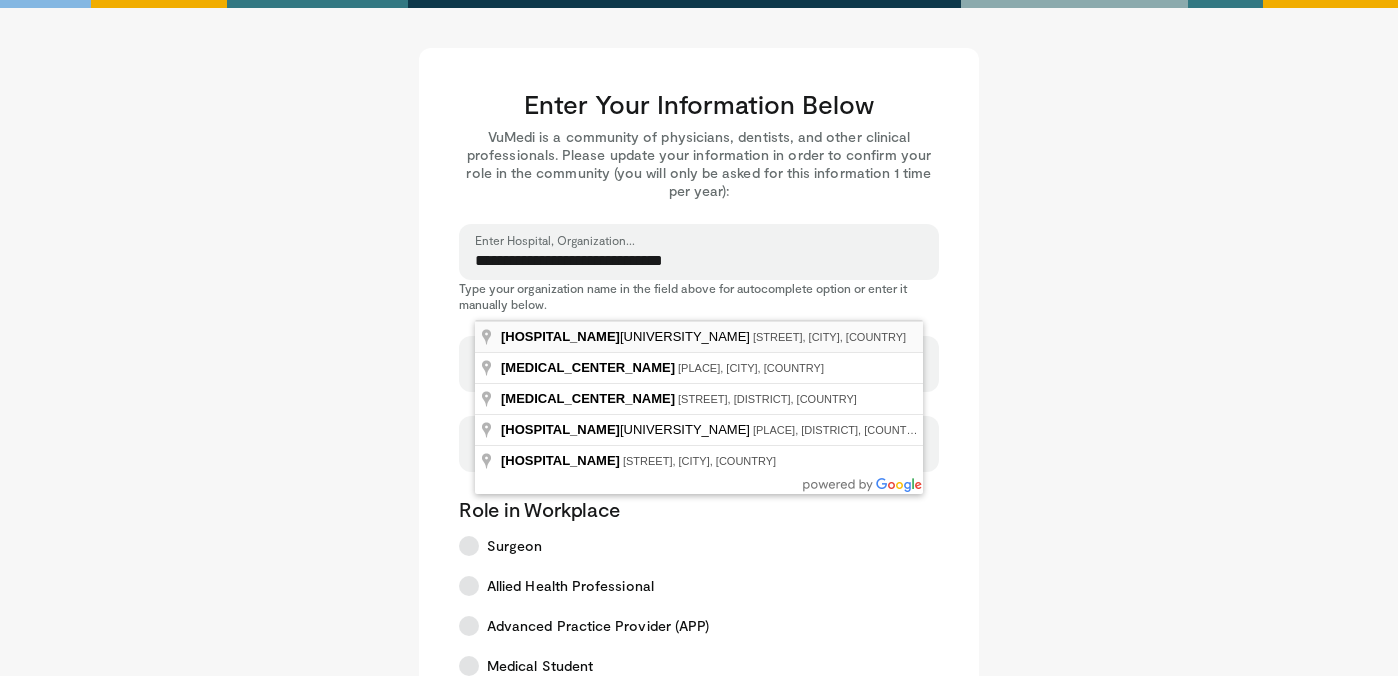 type on "**********" 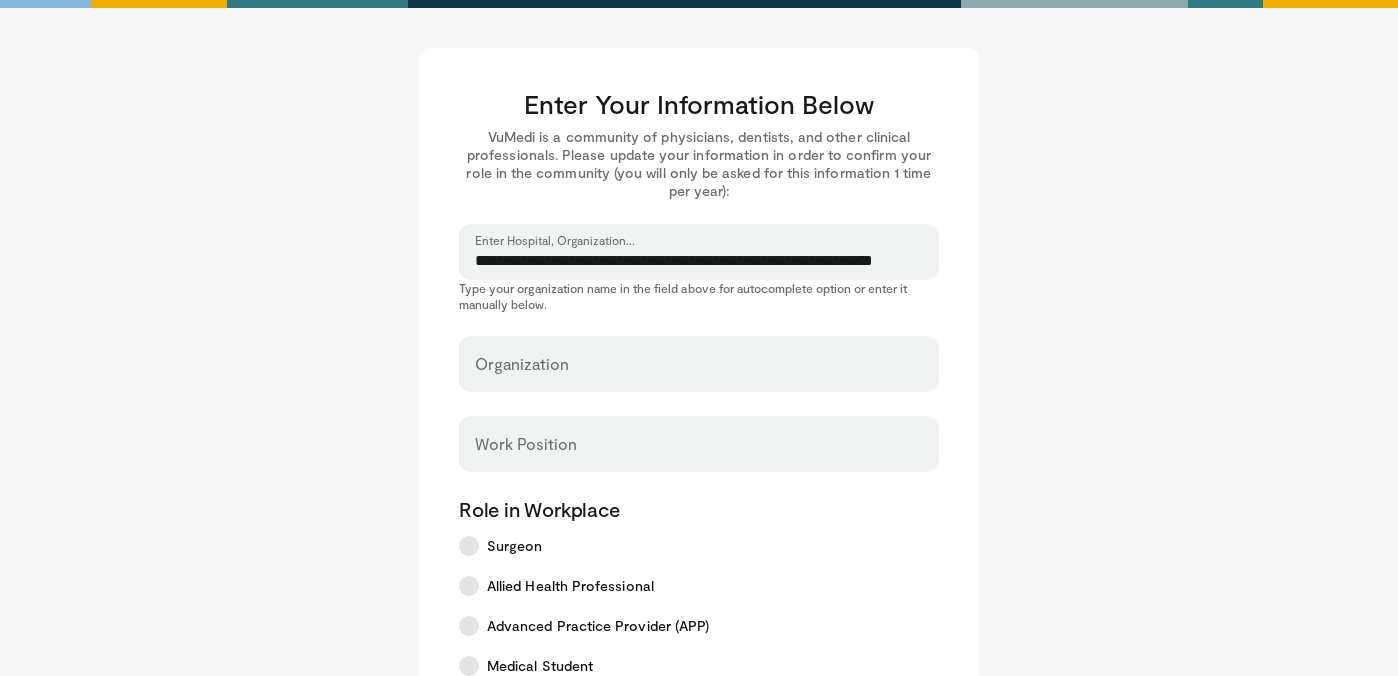 select on "**" 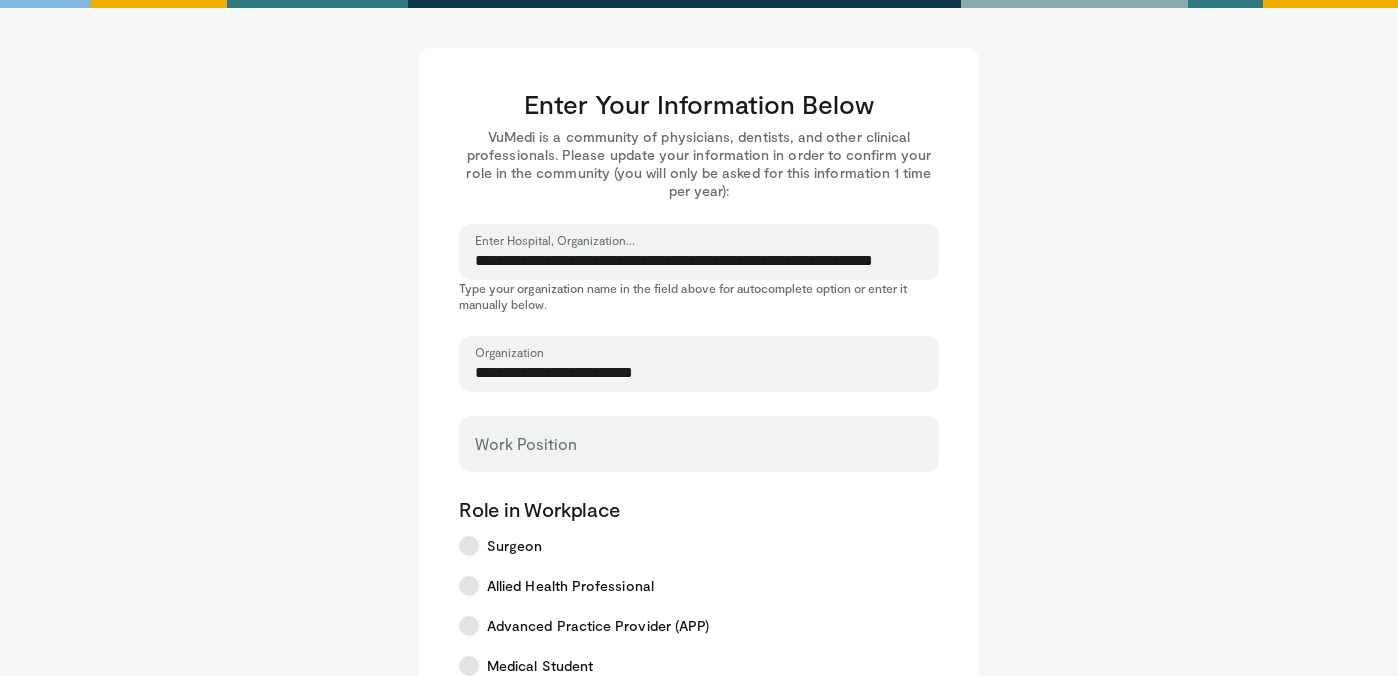 click on "**********" at bounding box center (699, 373) 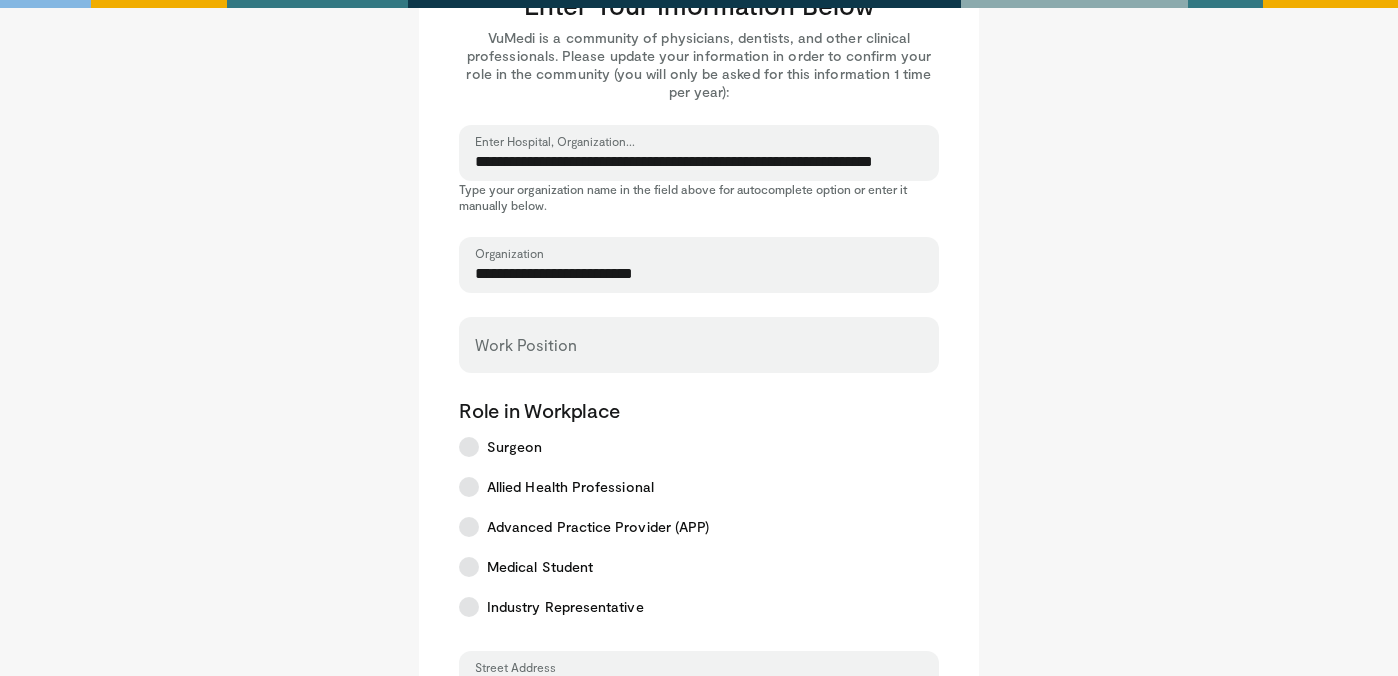 click on "Work Position" at bounding box center [699, 345] 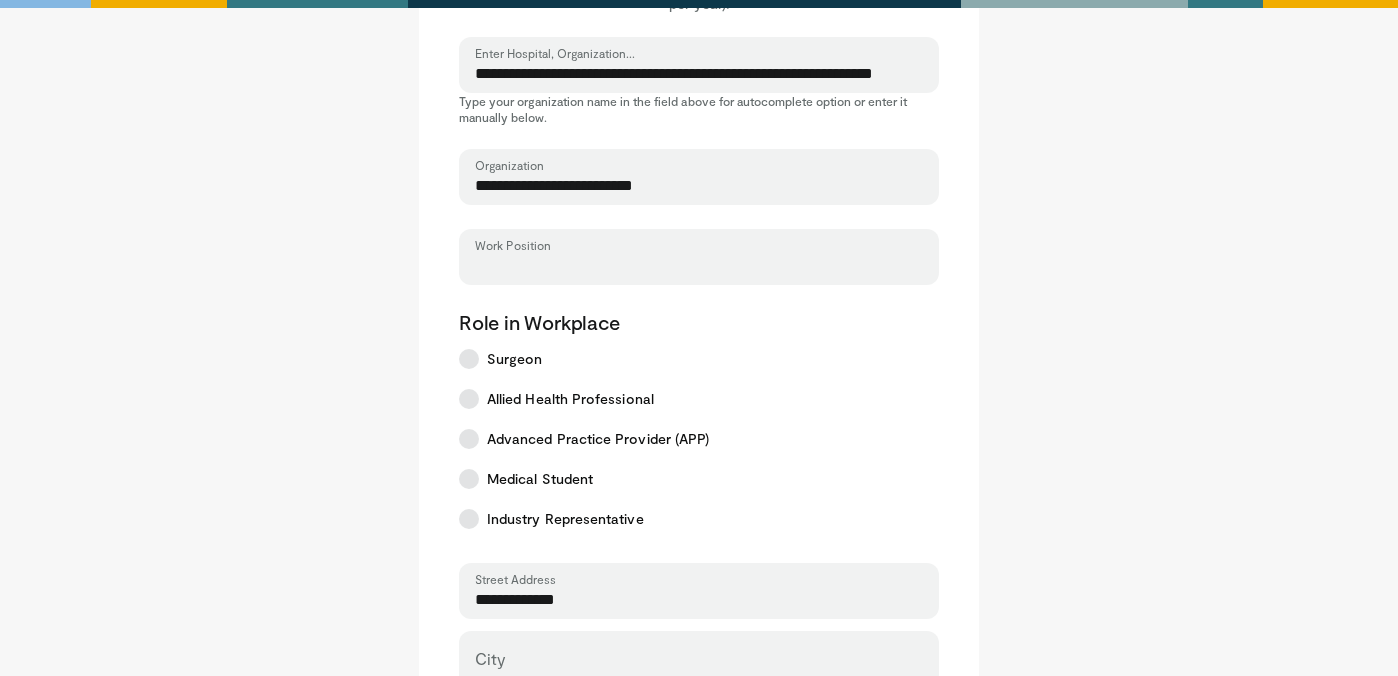 click on "Work Position" at bounding box center (699, 266) 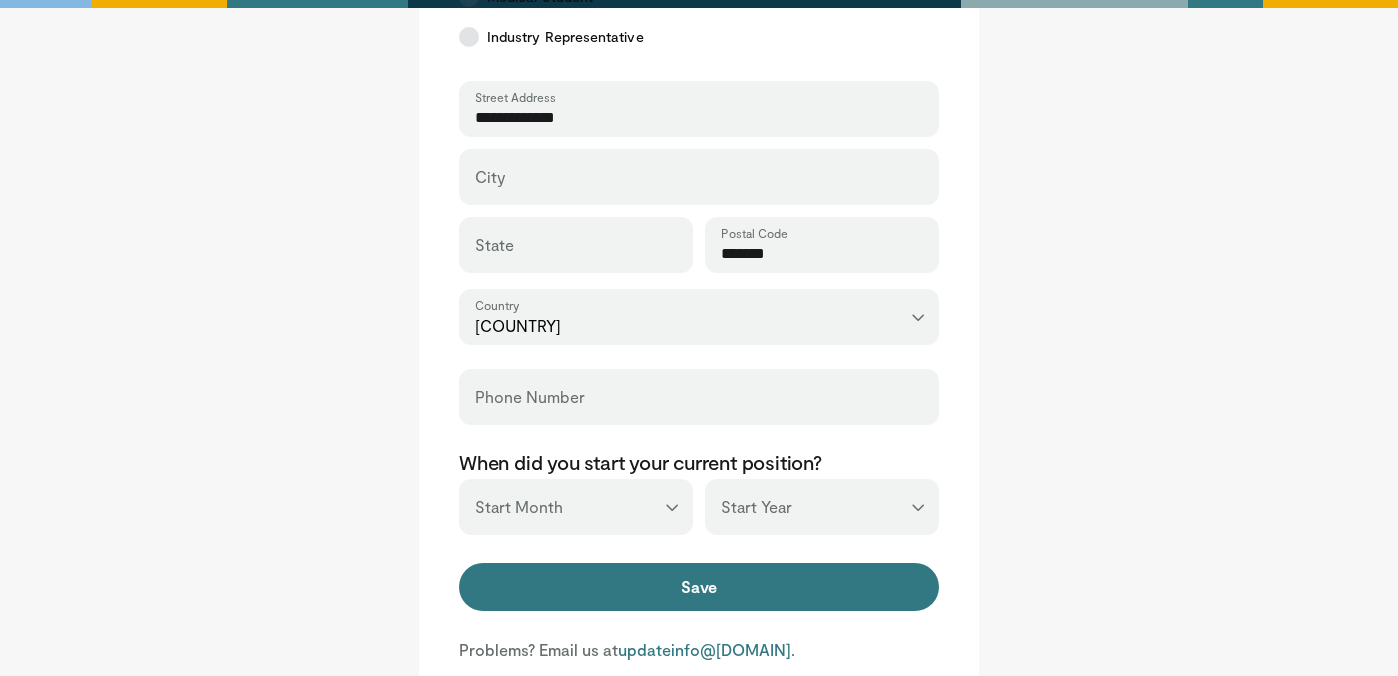 scroll, scrollTop: 697, scrollLeft: 0, axis: vertical 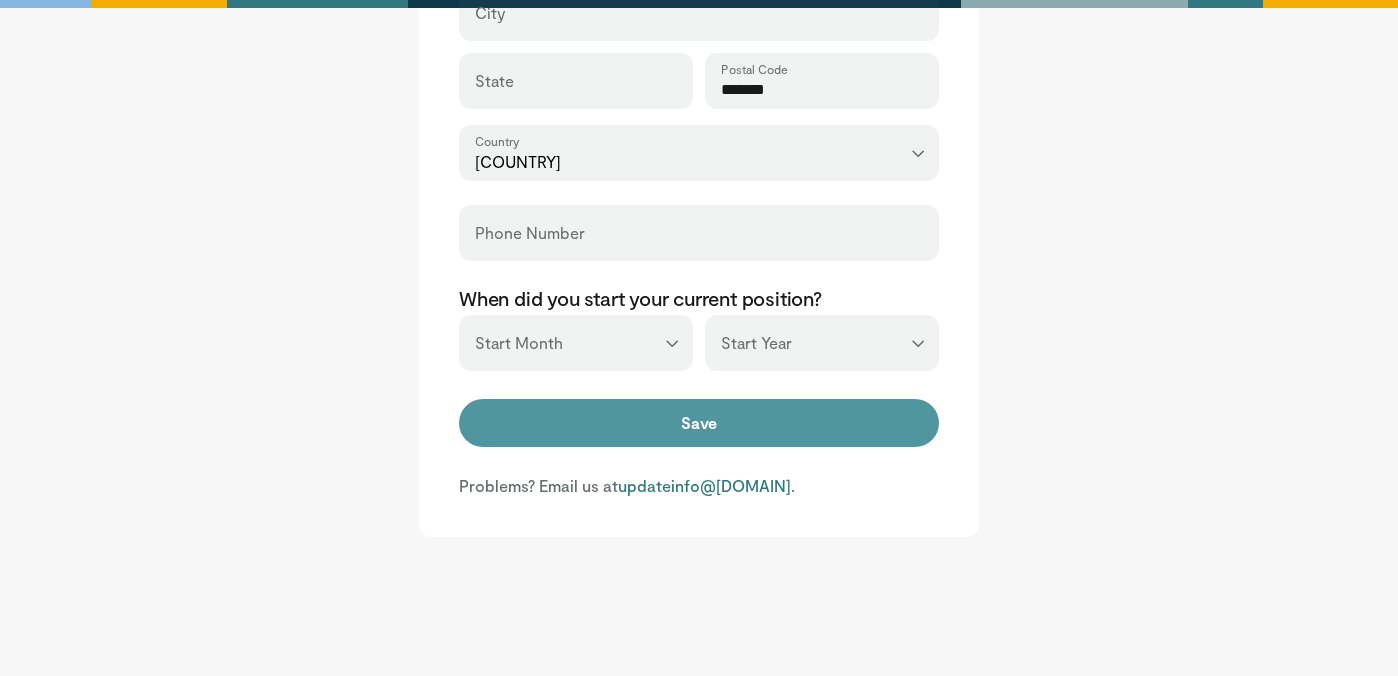 click on "Save" at bounding box center (699, 423) 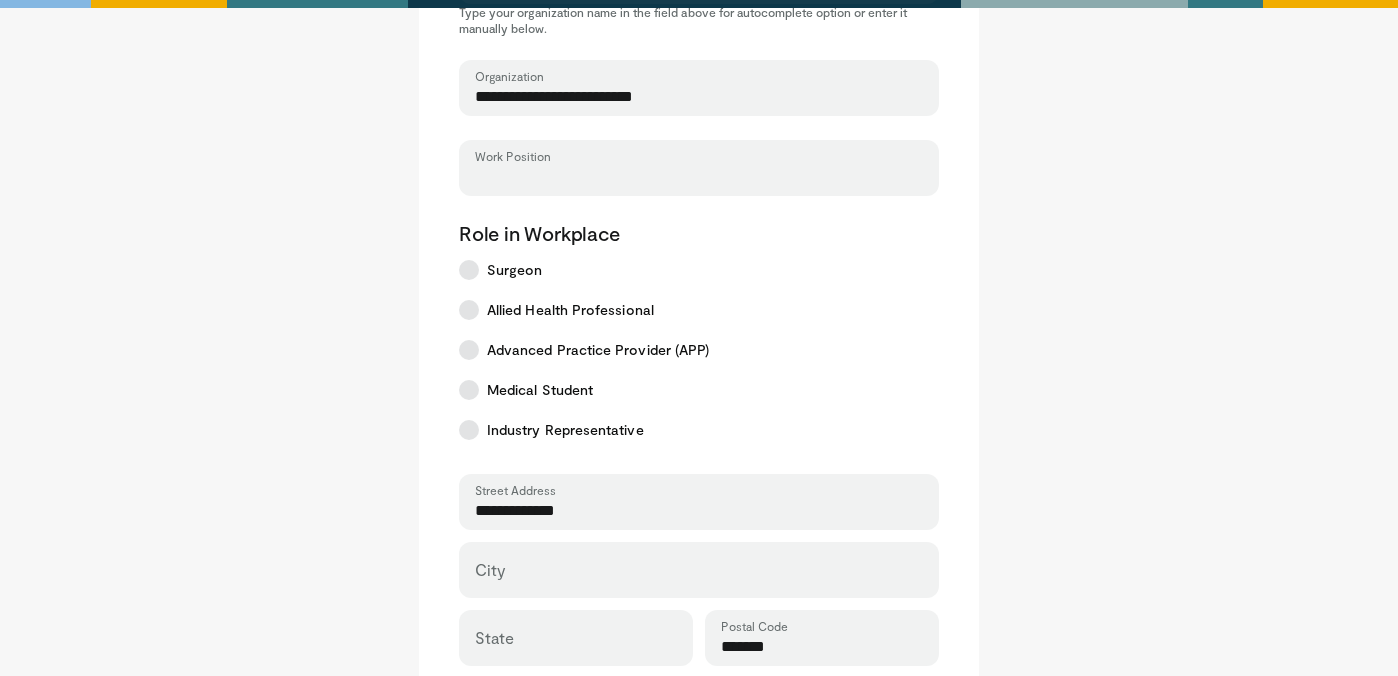 scroll, scrollTop: 169, scrollLeft: 0, axis: vertical 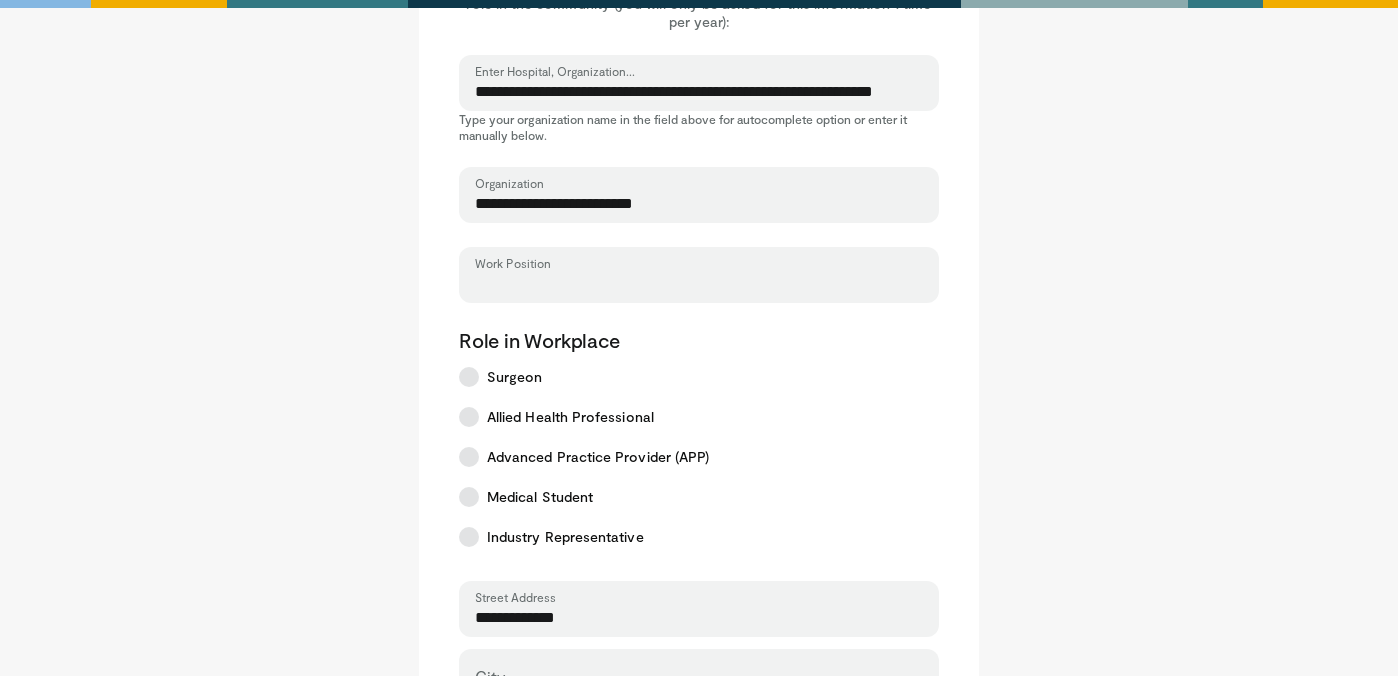 type on "*" 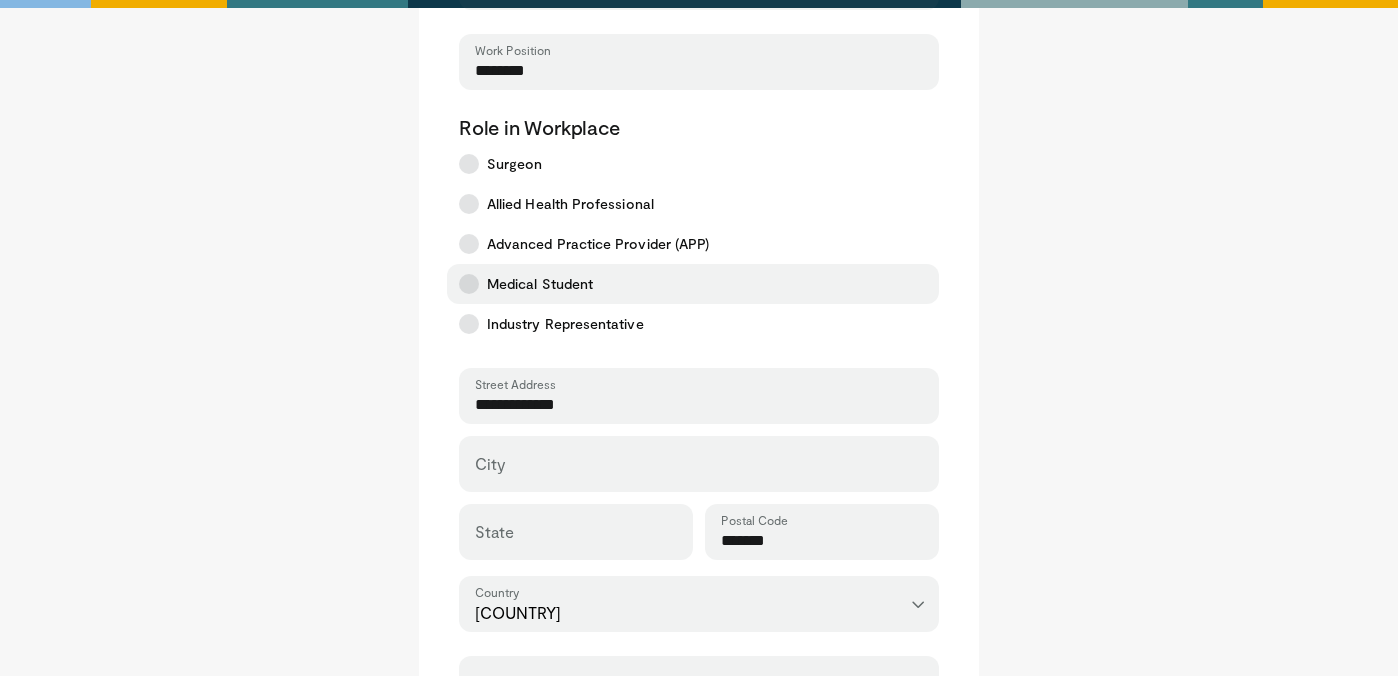 scroll, scrollTop: 384, scrollLeft: 0, axis: vertical 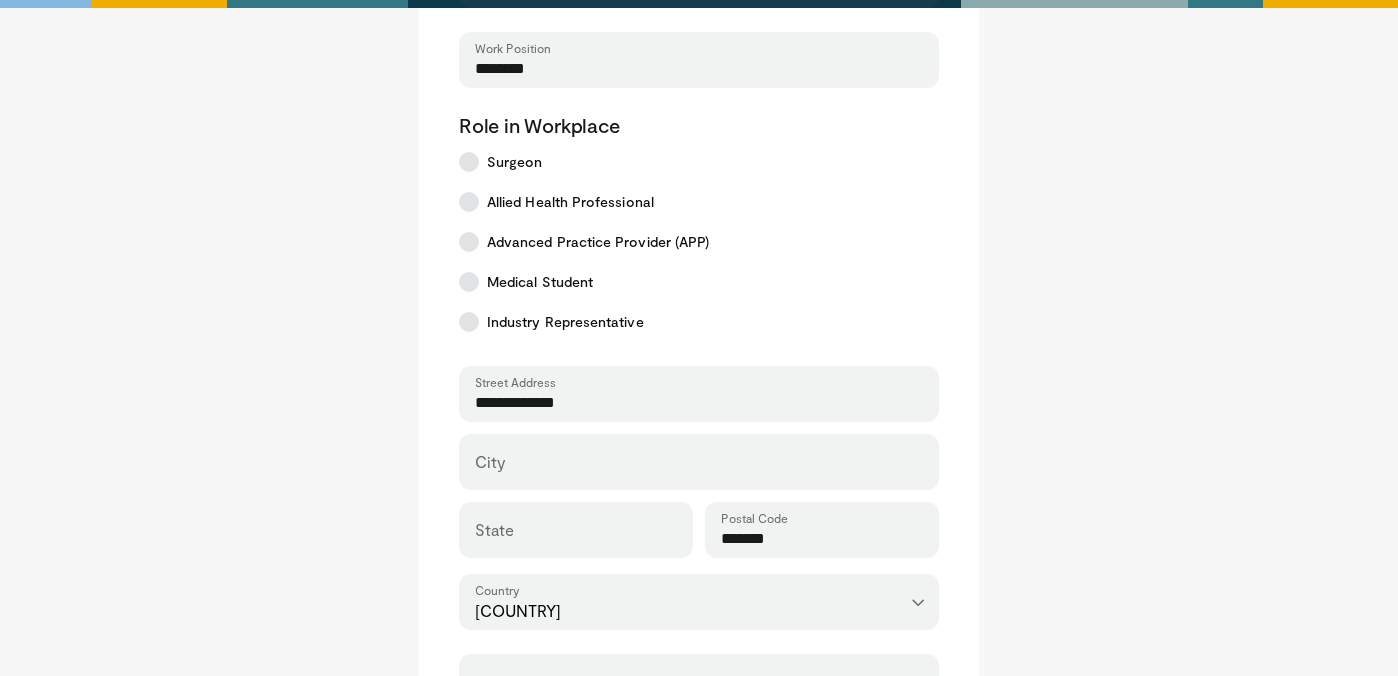 type on "********" 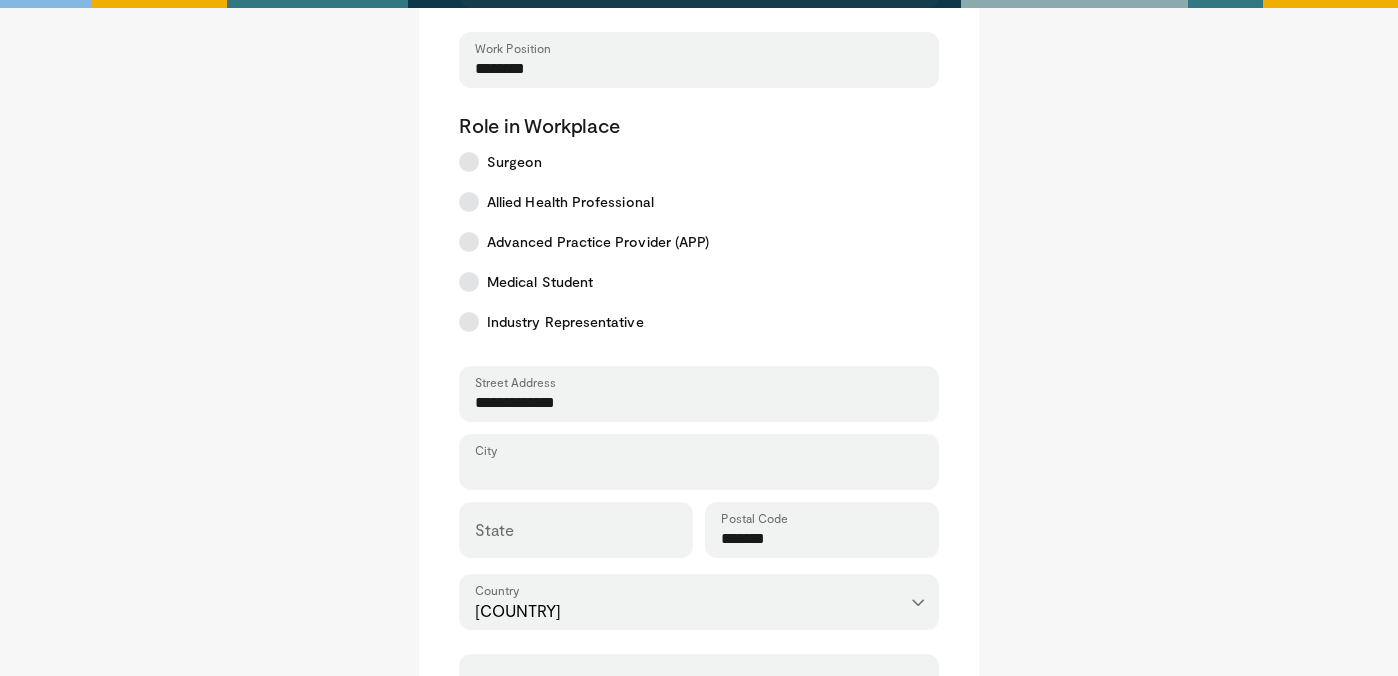 click on "City" at bounding box center (699, 471) 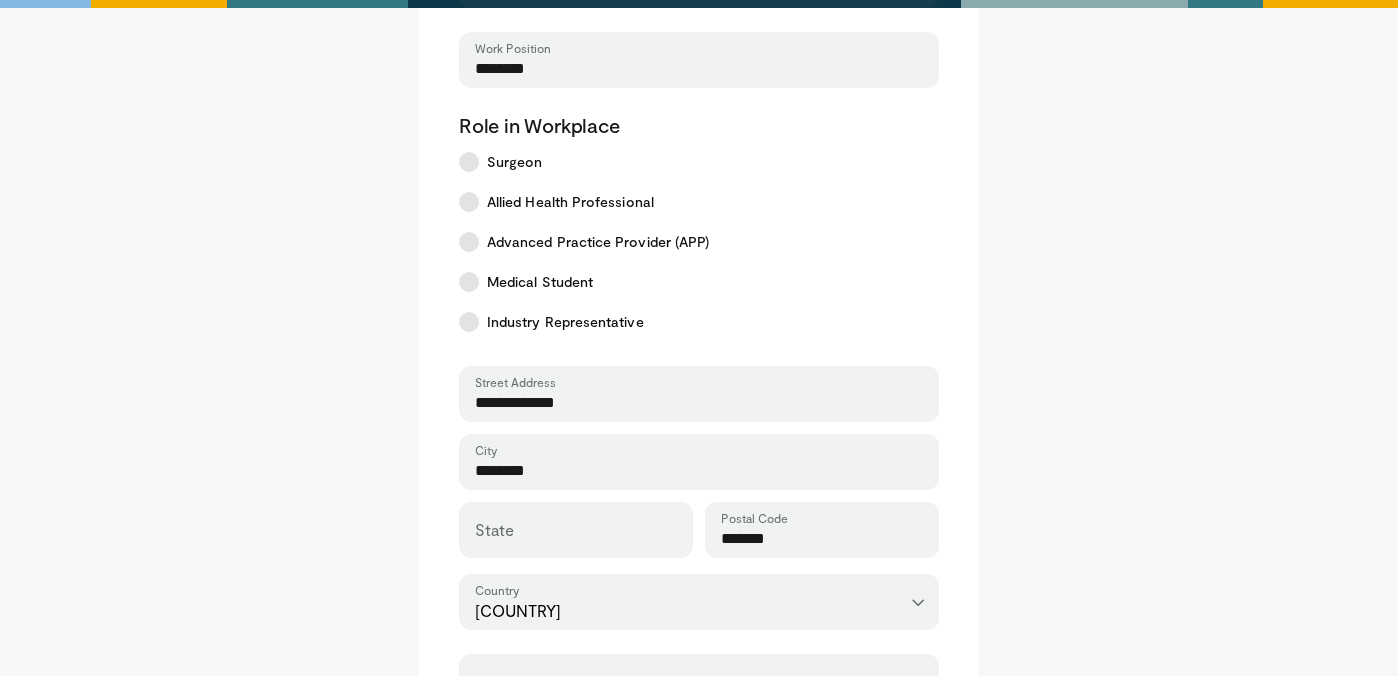 type on "********" 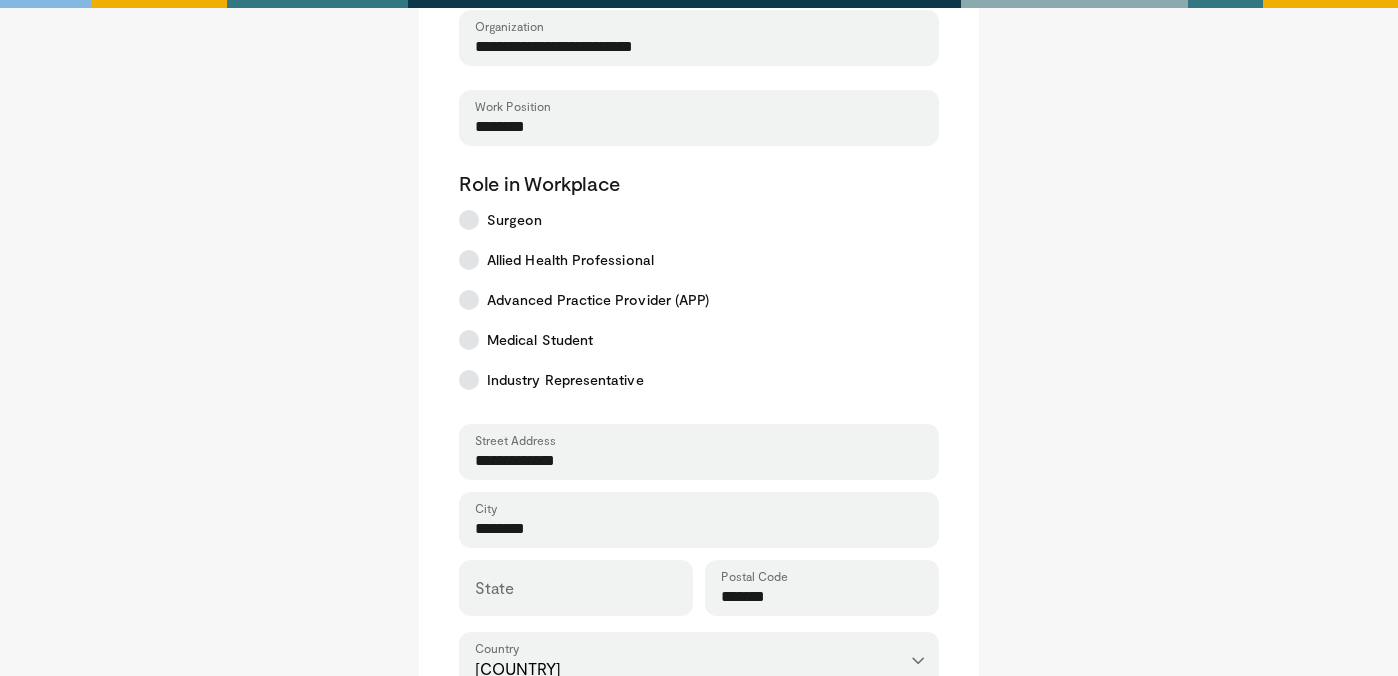 scroll, scrollTop: 322, scrollLeft: 0, axis: vertical 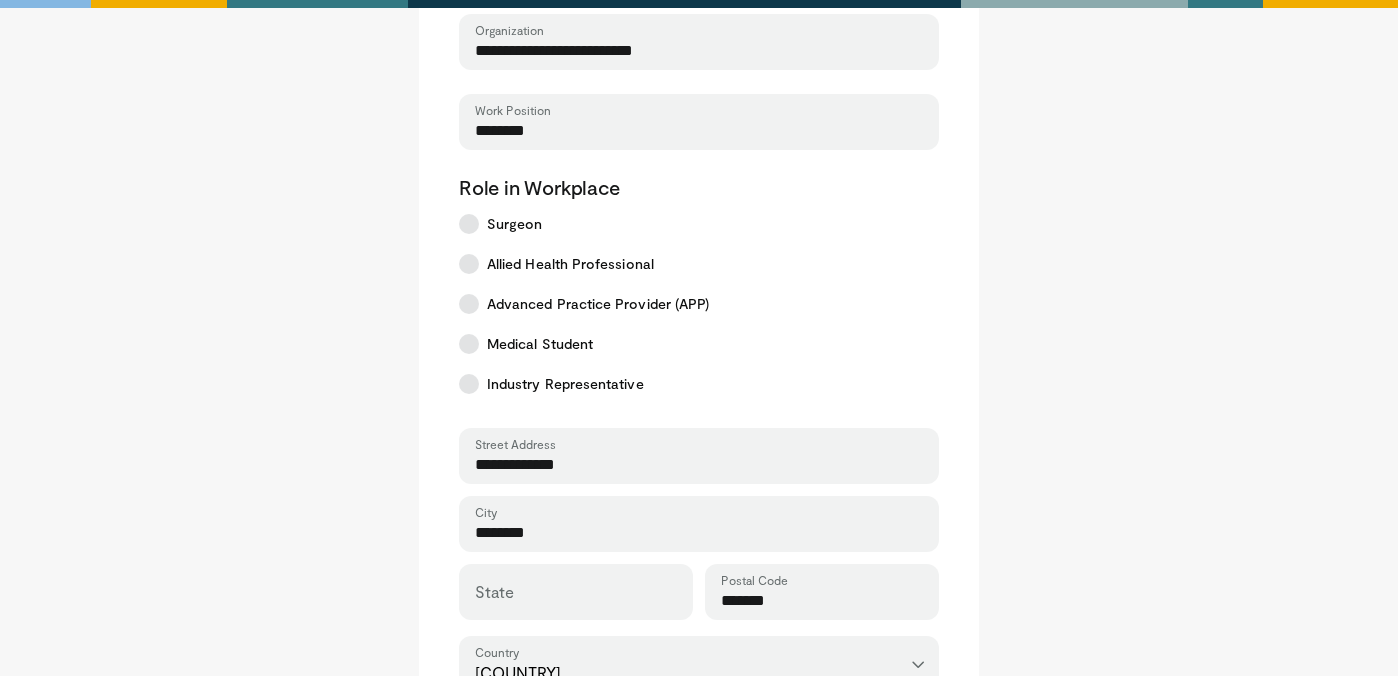 click on "**********" at bounding box center (699, 42) 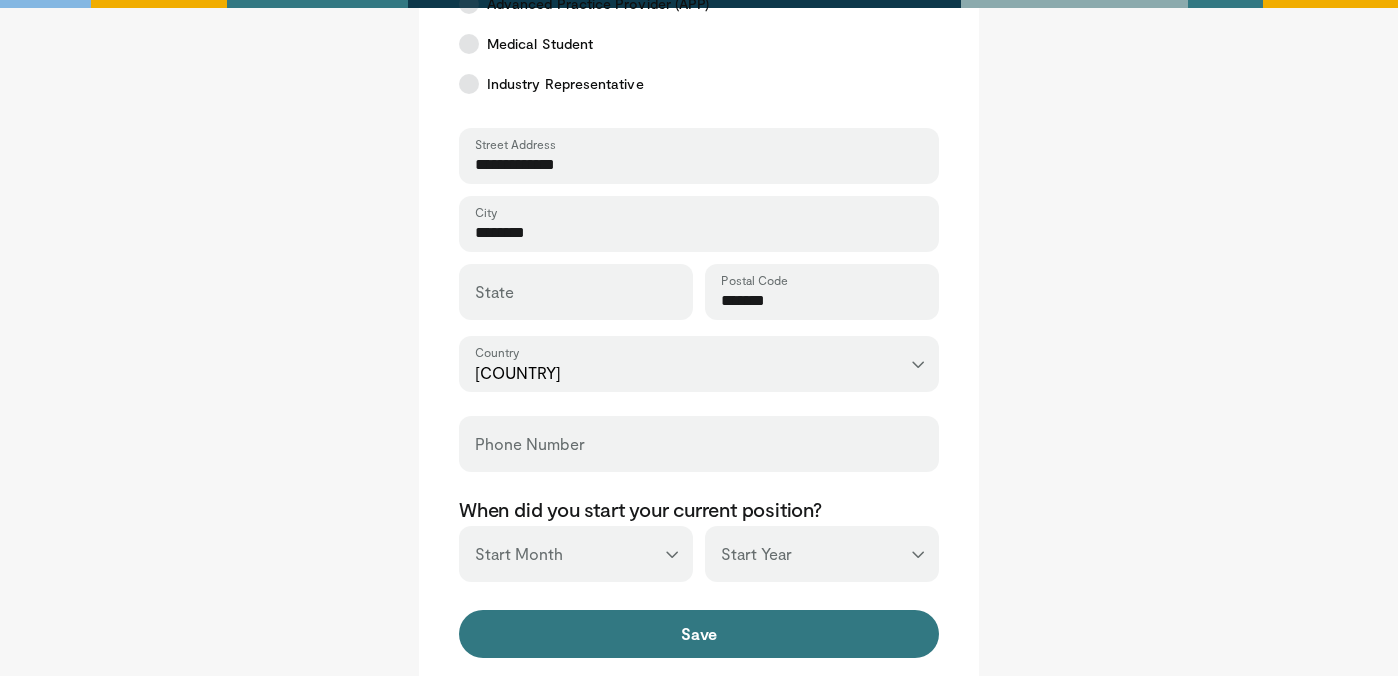 scroll, scrollTop: 625, scrollLeft: 0, axis: vertical 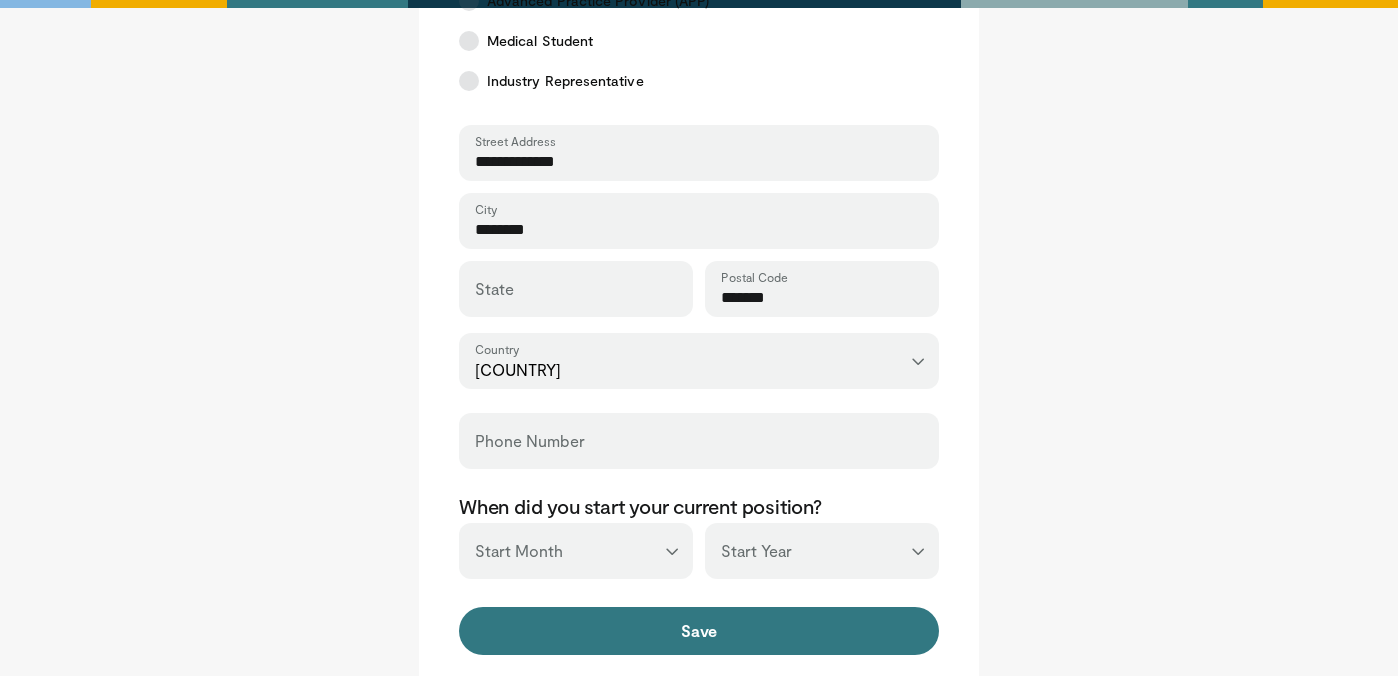 type on "********" 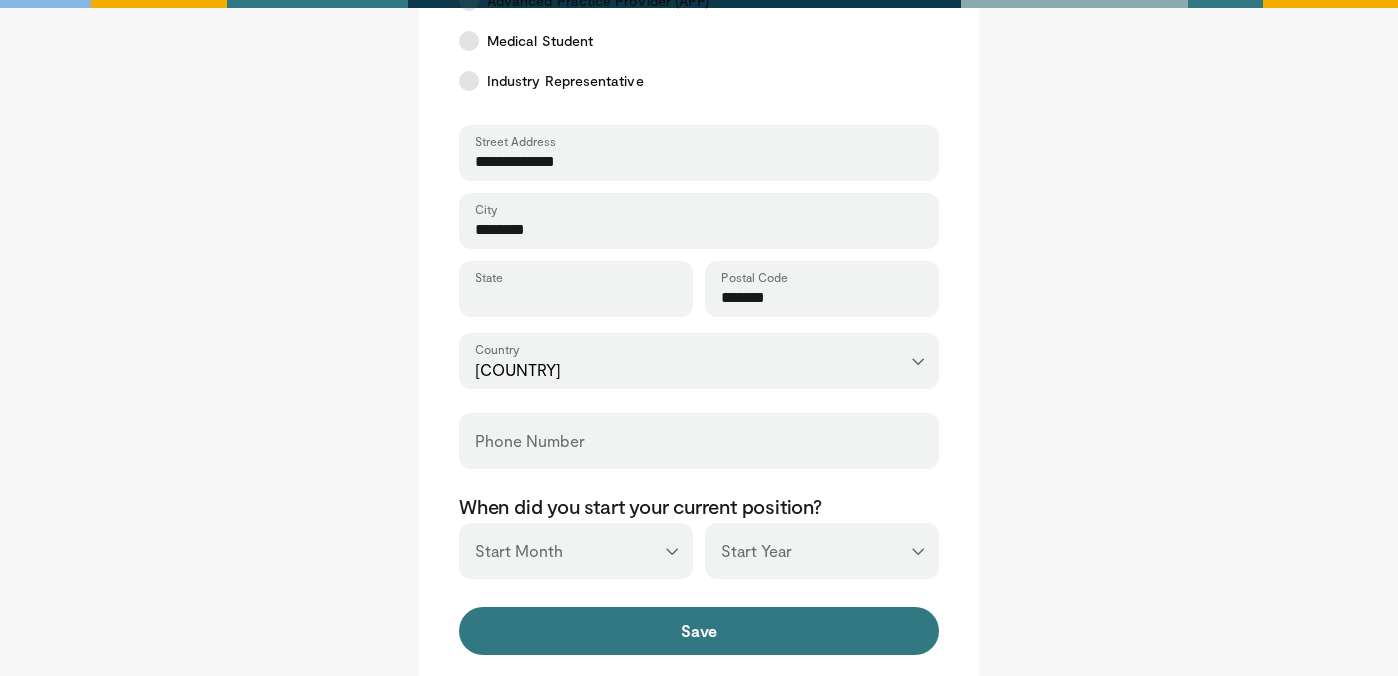 click on "State" at bounding box center [576, 298] 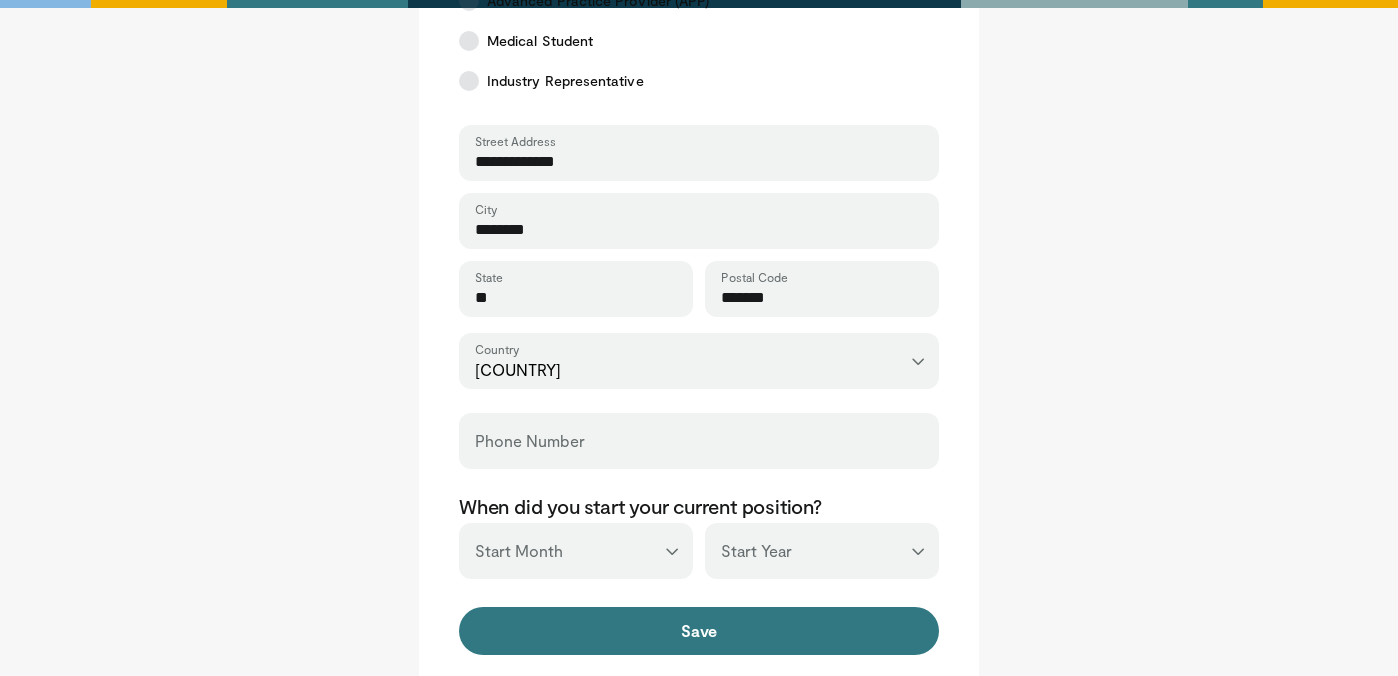 type on "**" 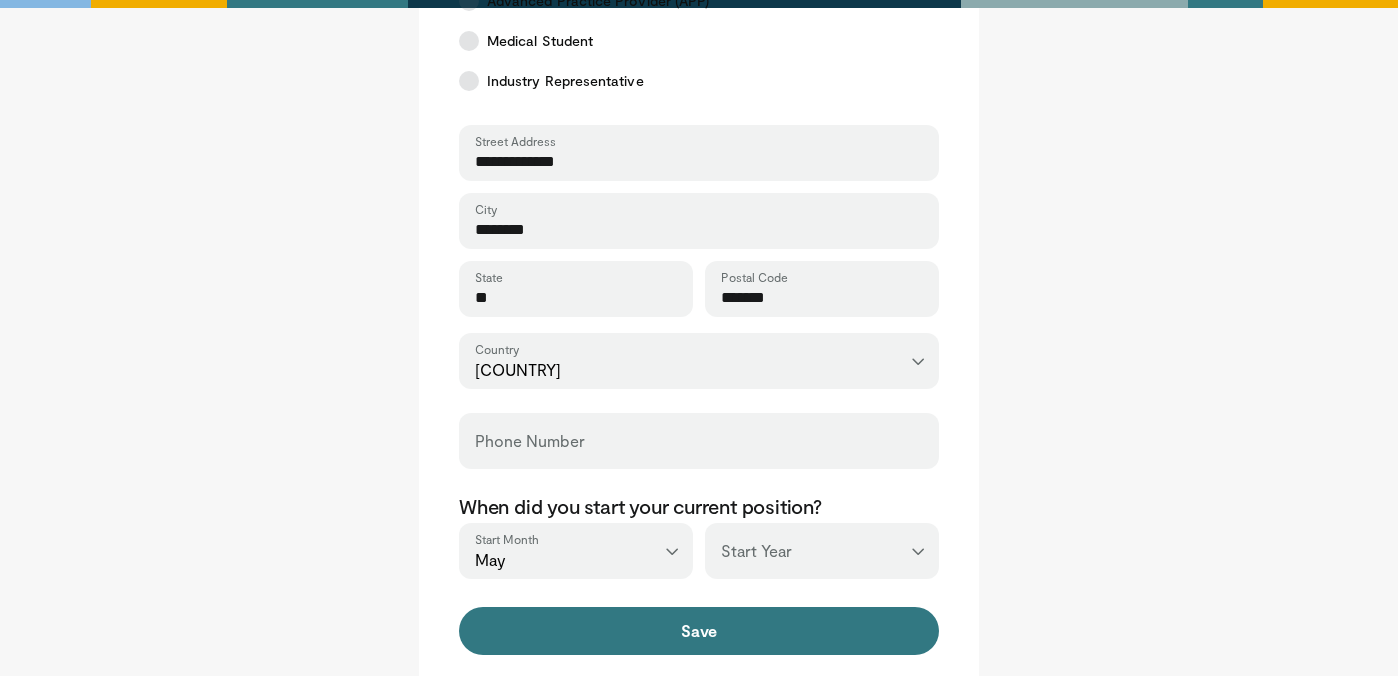 click on "***
****
****
****
****
****
****
****
****
****
****
****
****
****
****
****
****
****
****
****
****
****
****
****
****
****
****
****
****
**** **** **** **** ****" at bounding box center (822, 551) 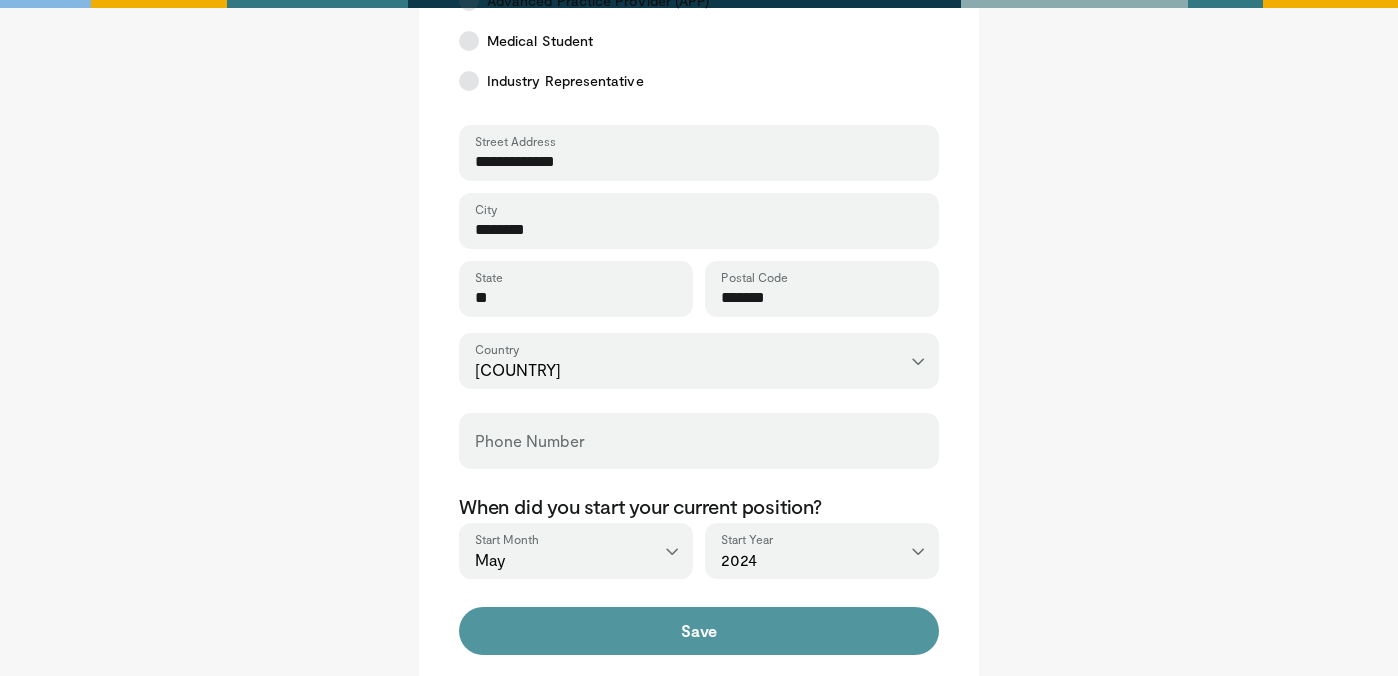 click on "Save" at bounding box center [699, 631] 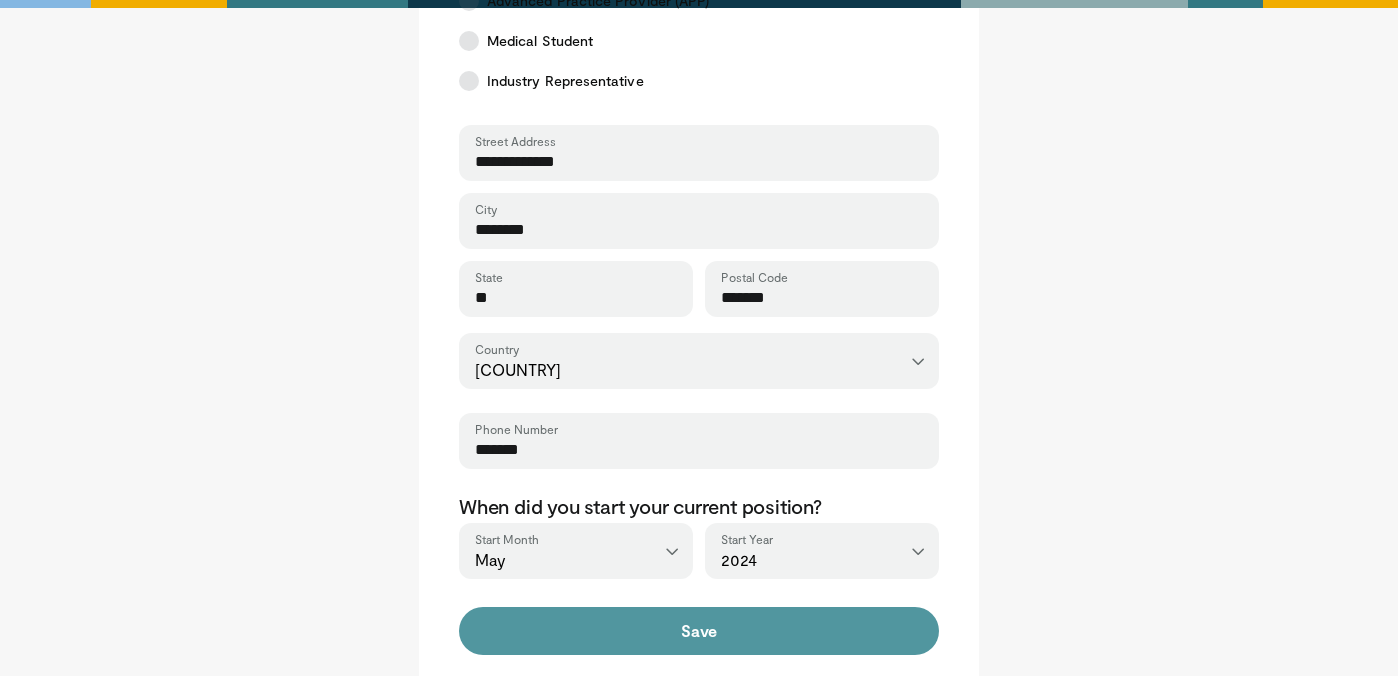 type on "*******" 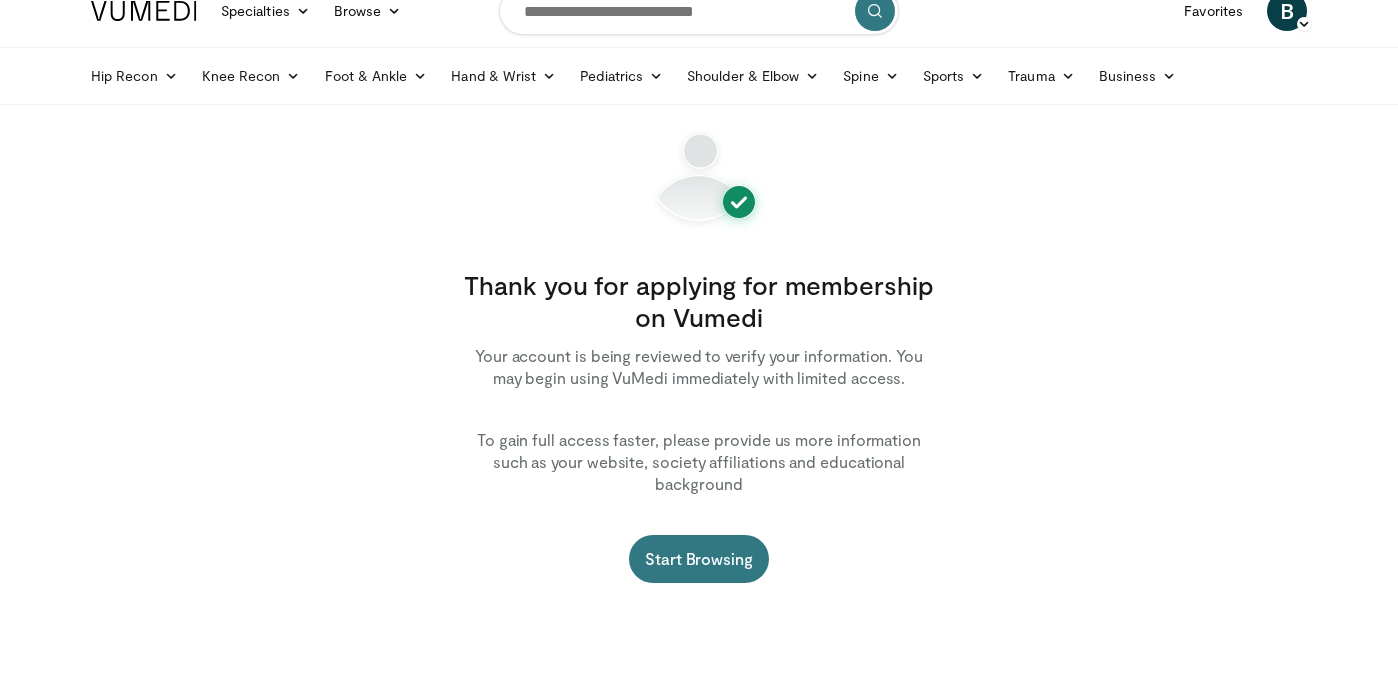 scroll, scrollTop: 53, scrollLeft: 0, axis: vertical 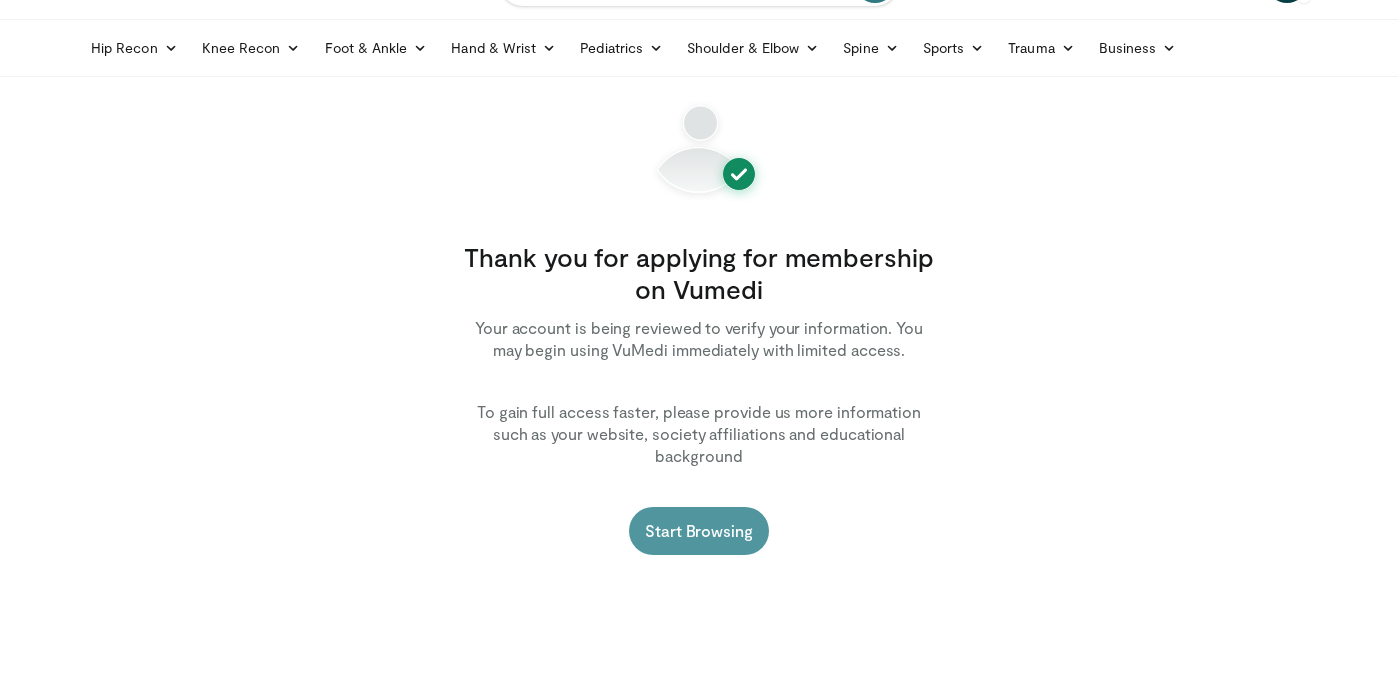 click on "Start Browsing" at bounding box center [699, 531] 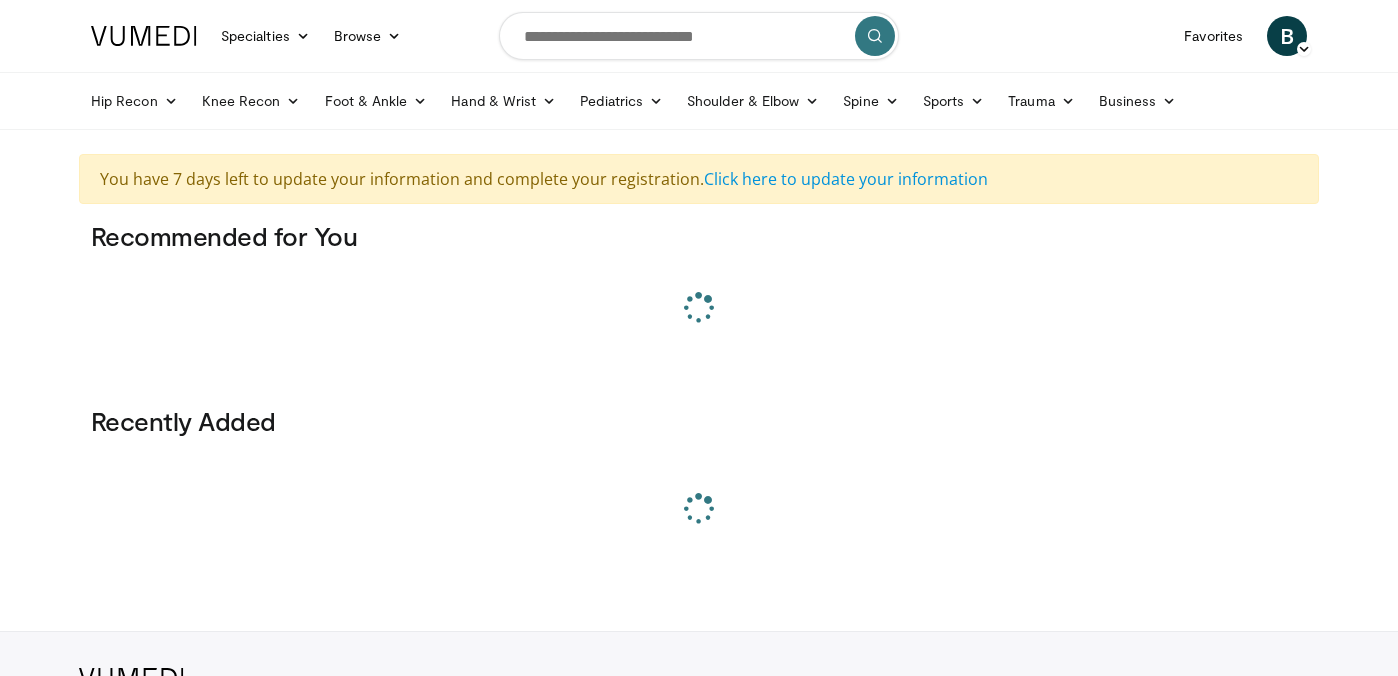 scroll, scrollTop: 0, scrollLeft: 0, axis: both 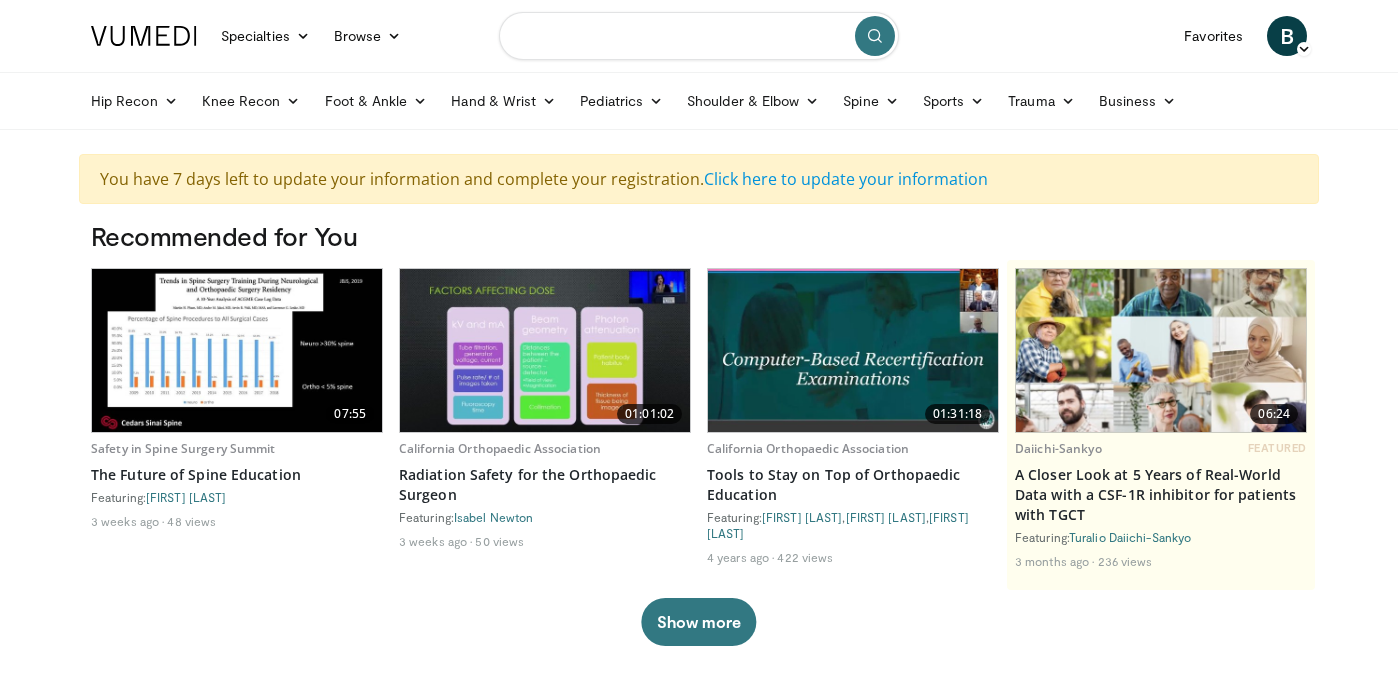 click at bounding box center [699, 36] 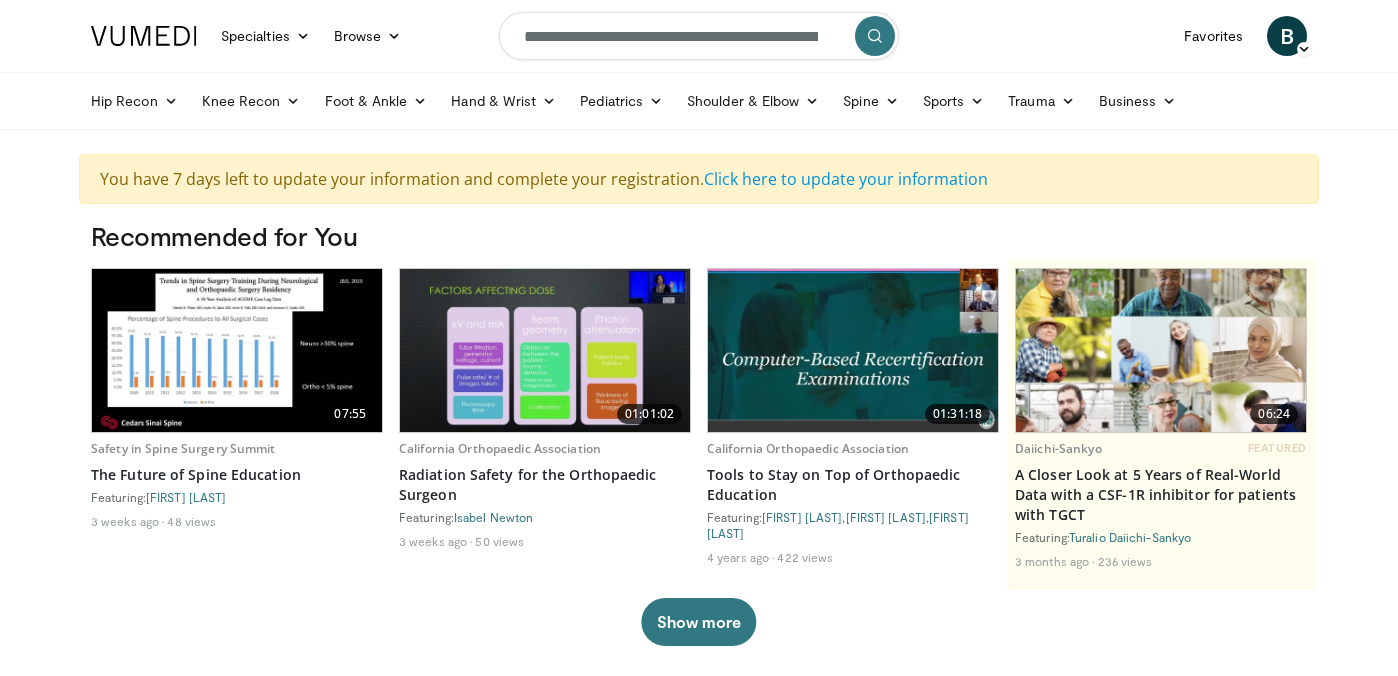 scroll, scrollTop: 0, scrollLeft: 427, axis: horizontal 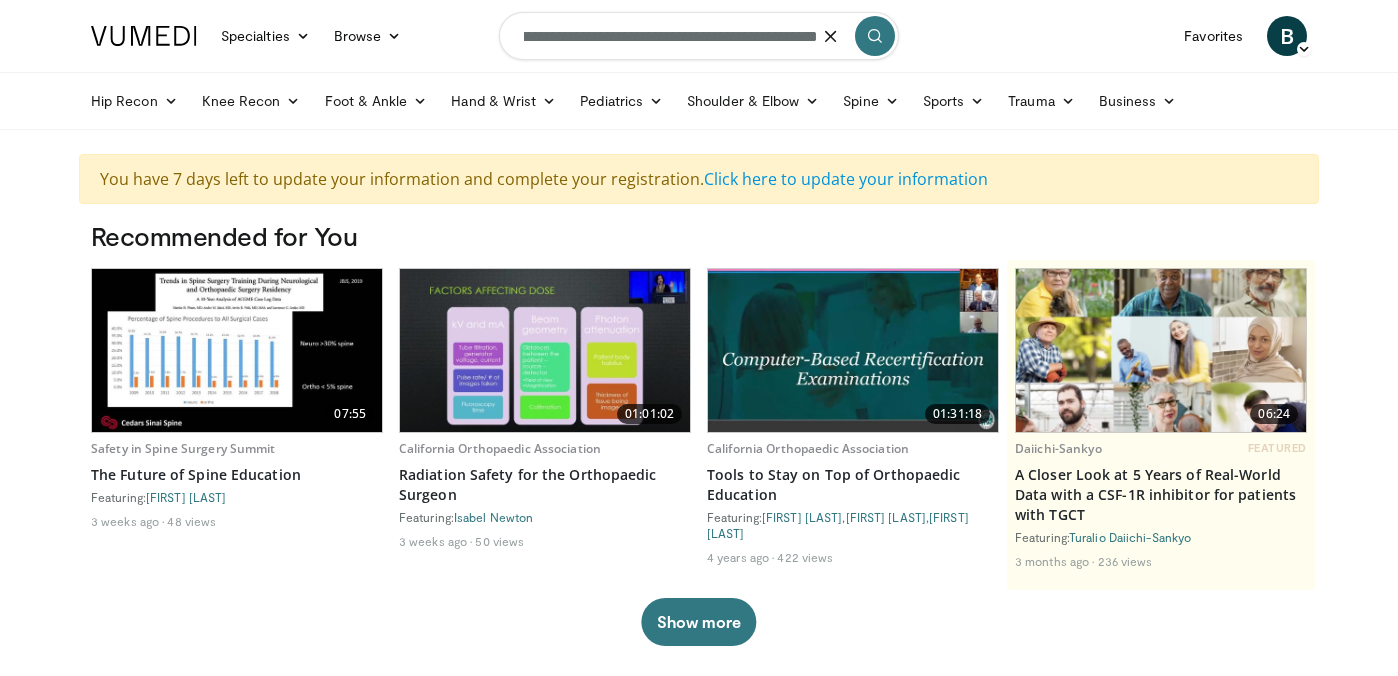 type on "**********" 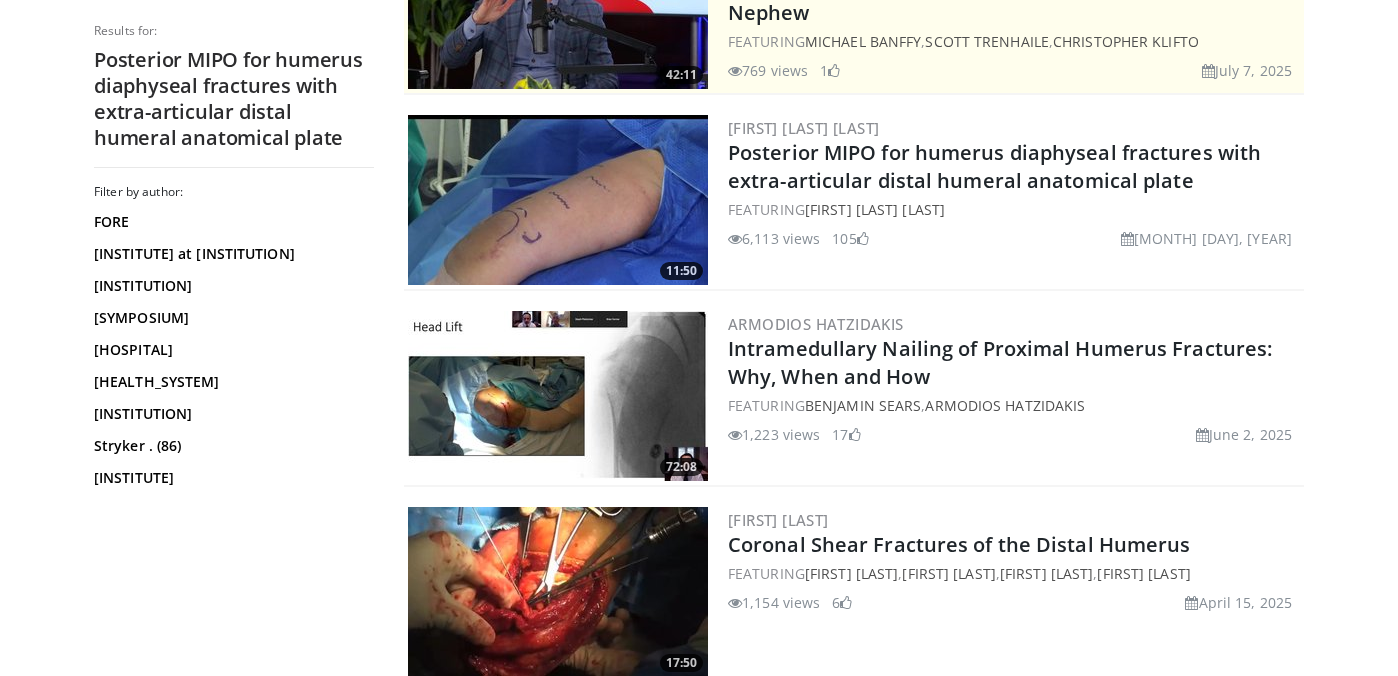 scroll, scrollTop: 574, scrollLeft: 0, axis: vertical 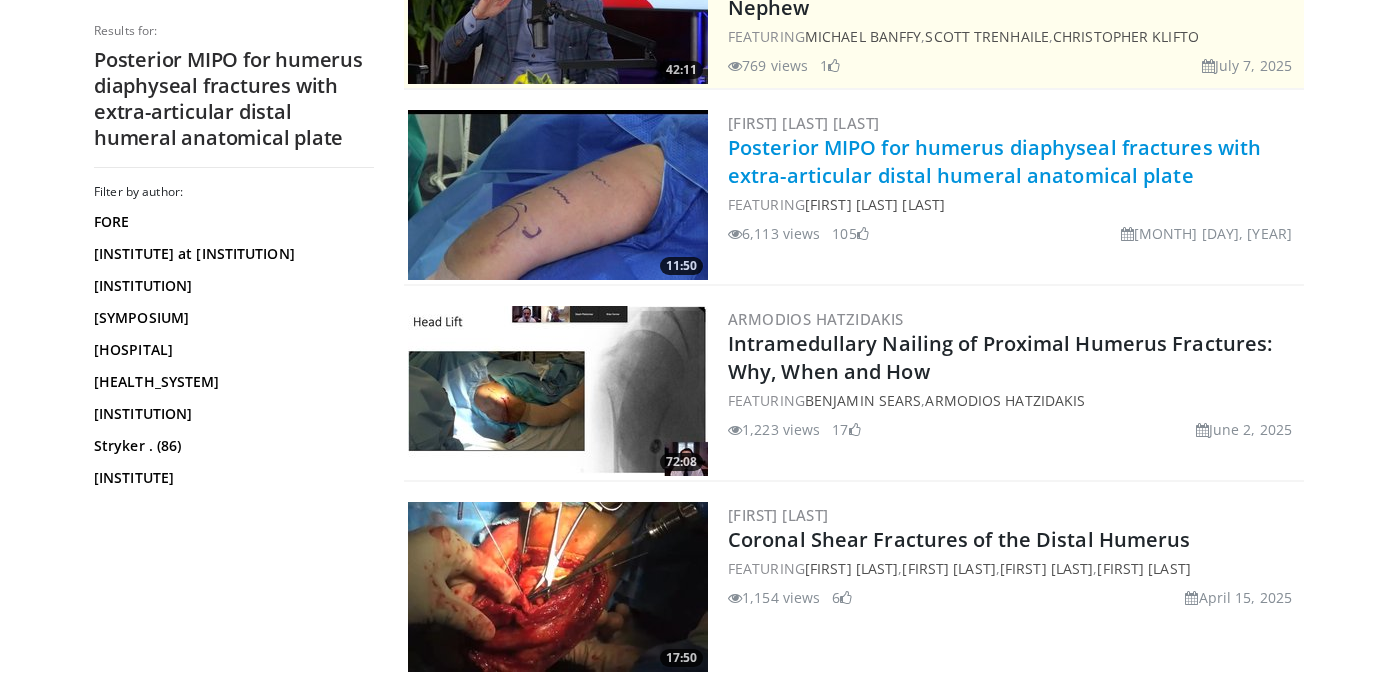 click on "Posterior MIPO for humerus diaphyseal fractures with extra-articular distal humeral anatomical plate" at bounding box center (994, 161) 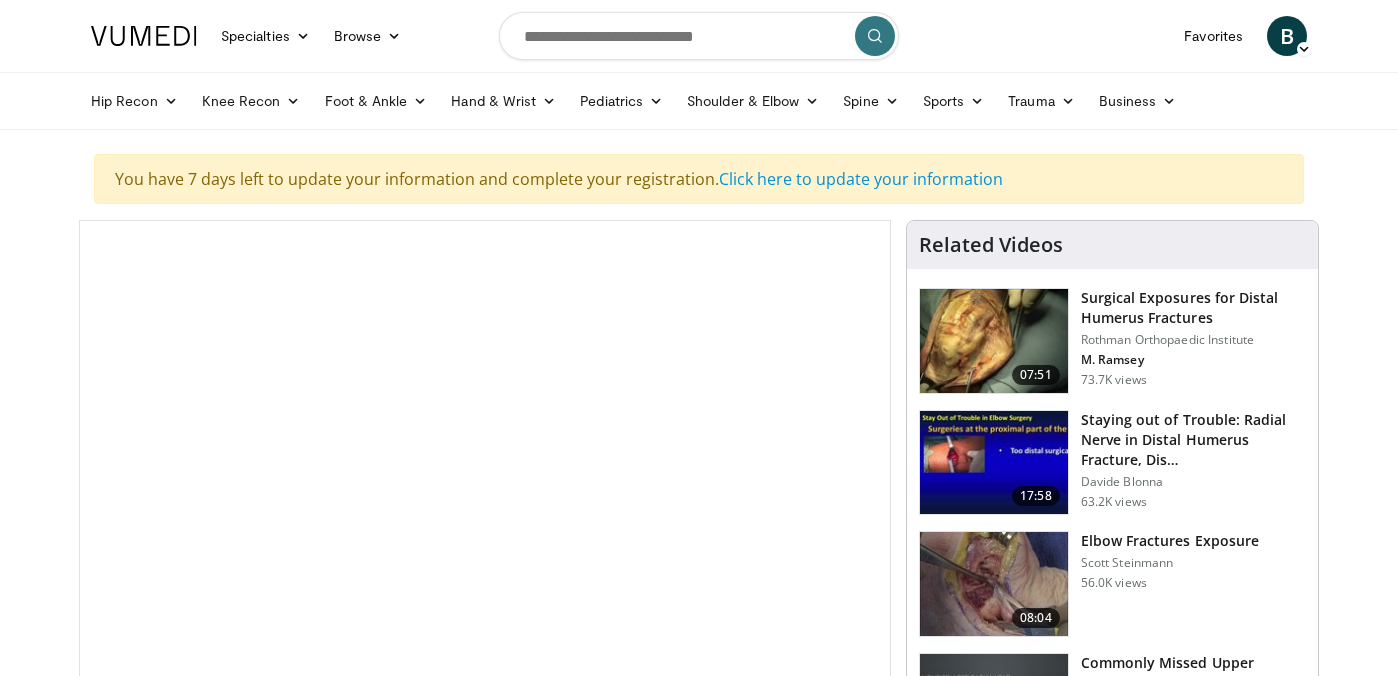 scroll, scrollTop: 0, scrollLeft: 0, axis: both 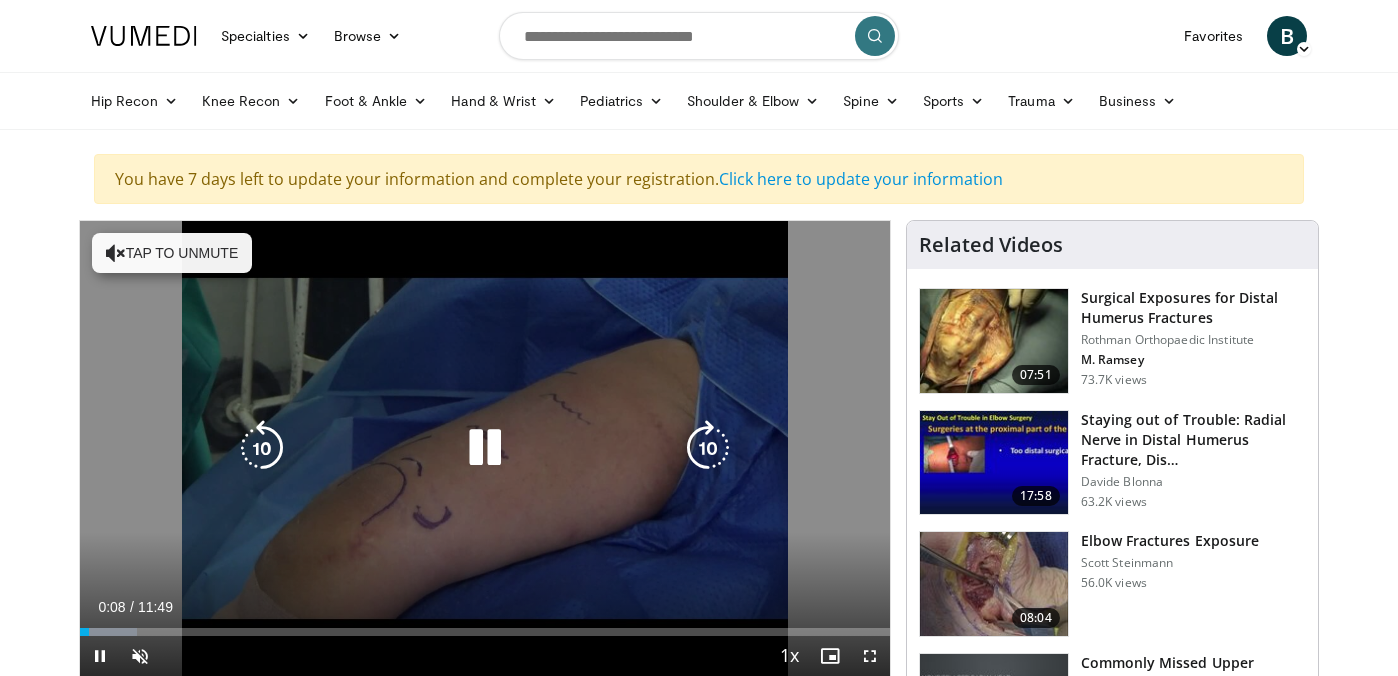 click on "10 seconds
Tap to unmute" at bounding box center (485, 448) 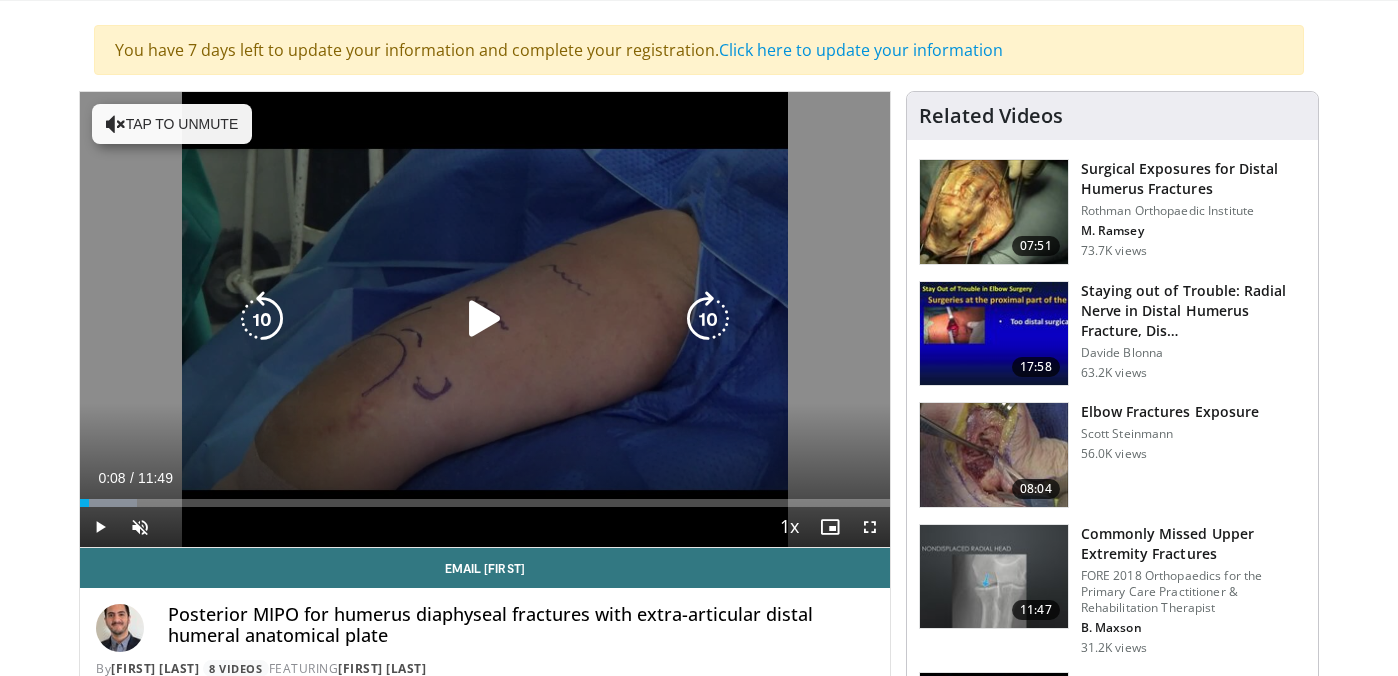 scroll, scrollTop: 124, scrollLeft: 0, axis: vertical 